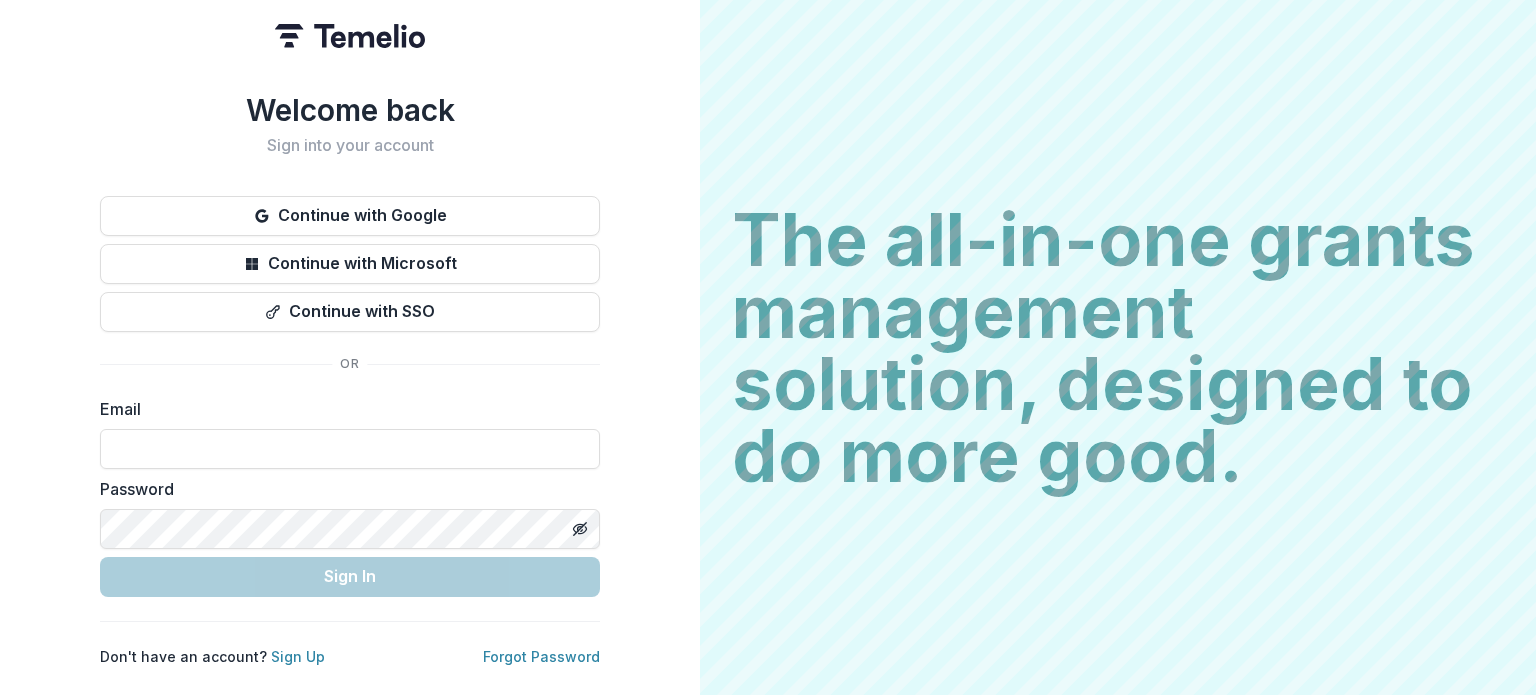 scroll, scrollTop: 0, scrollLeft: 0, axis: both 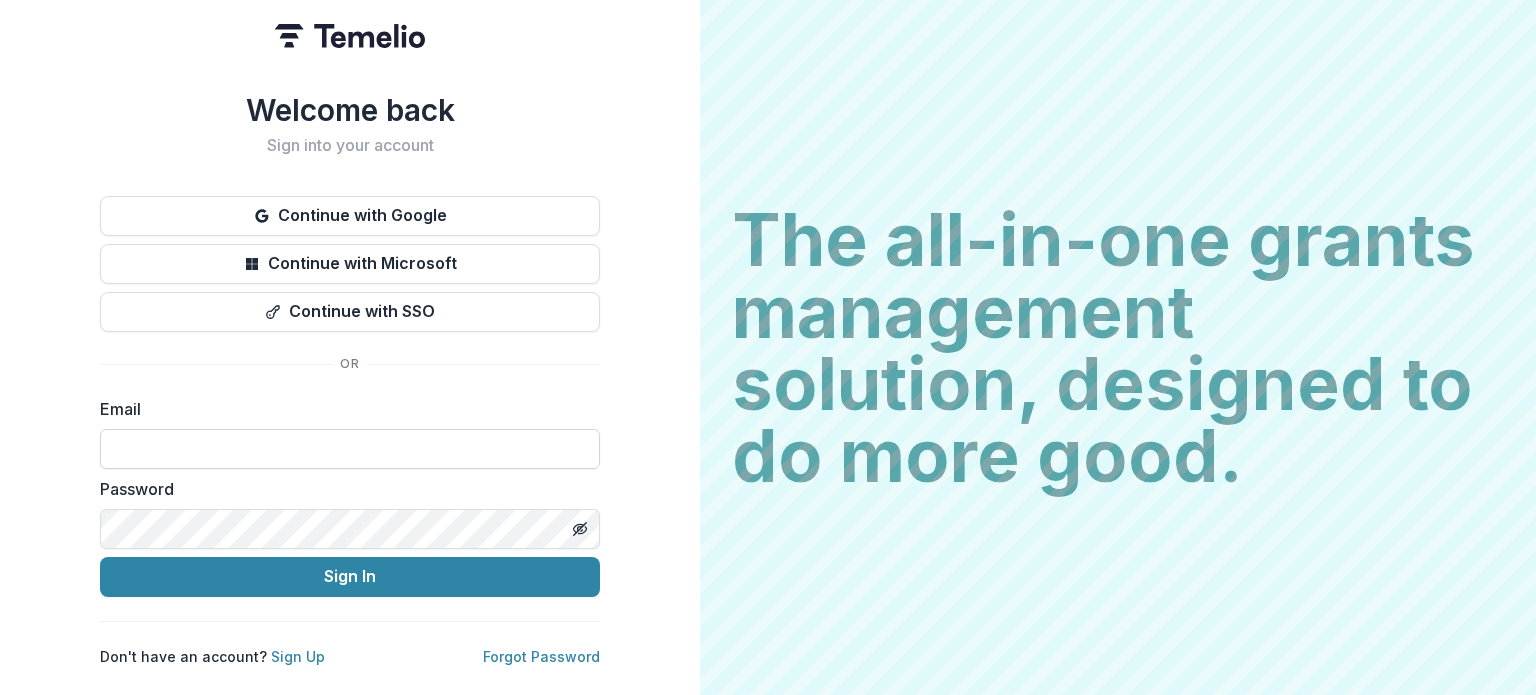 click at bounding box center (350, 449) 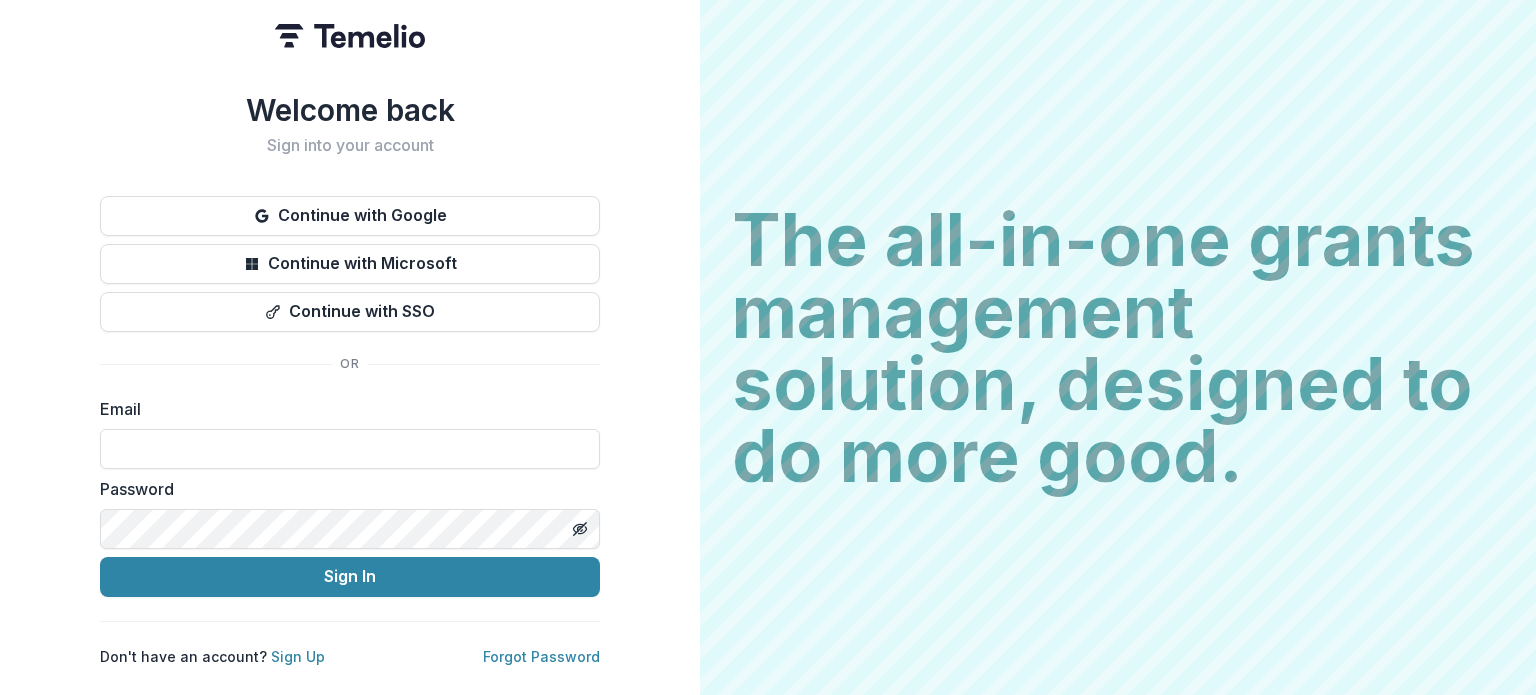 type on "**********" 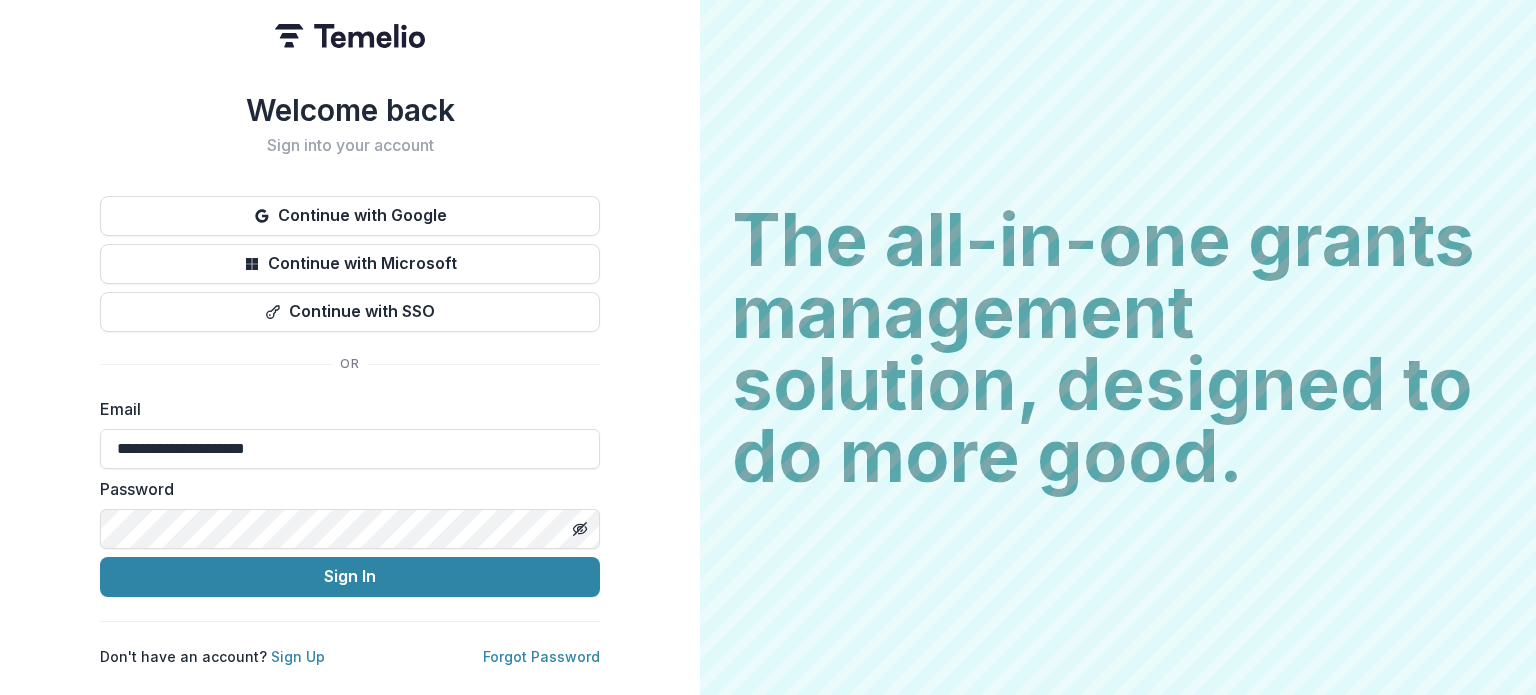 click on "Sign In" at bounding box center [350, 577] 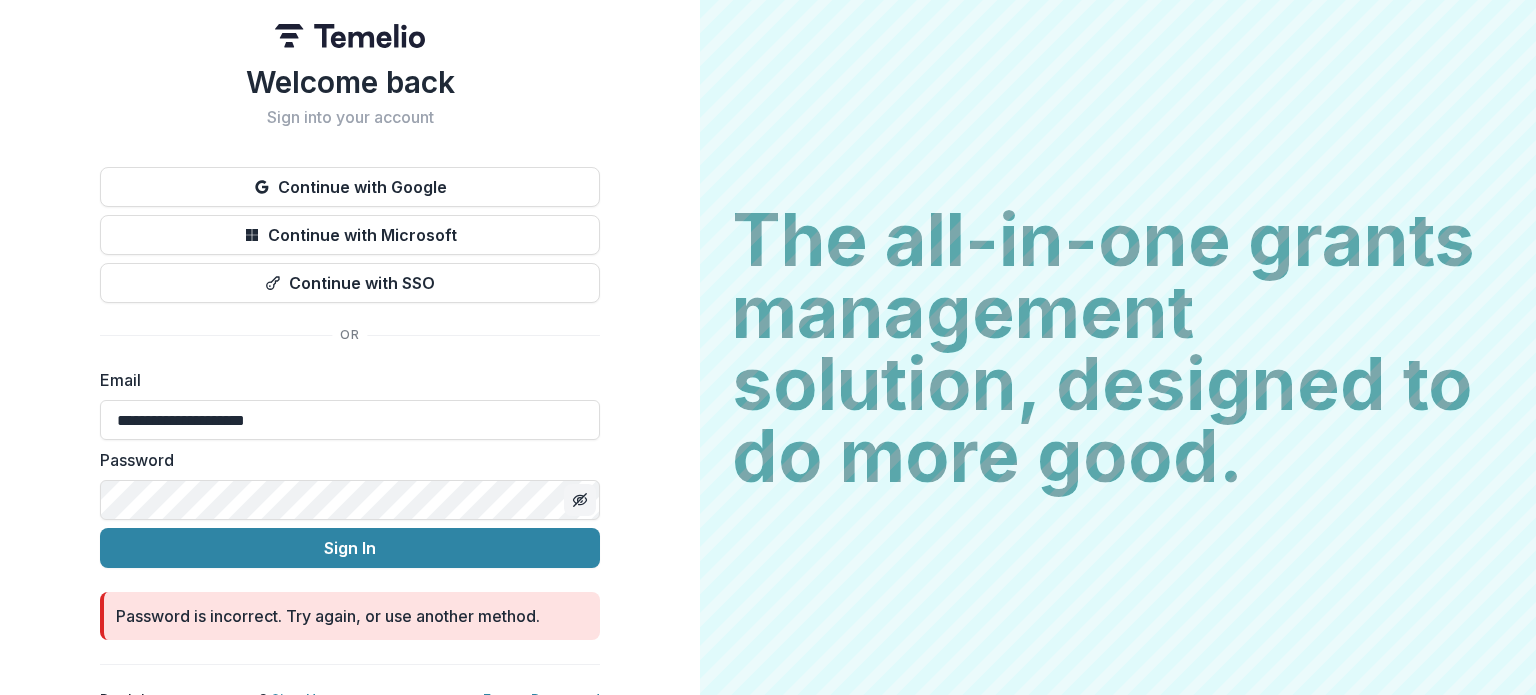 click 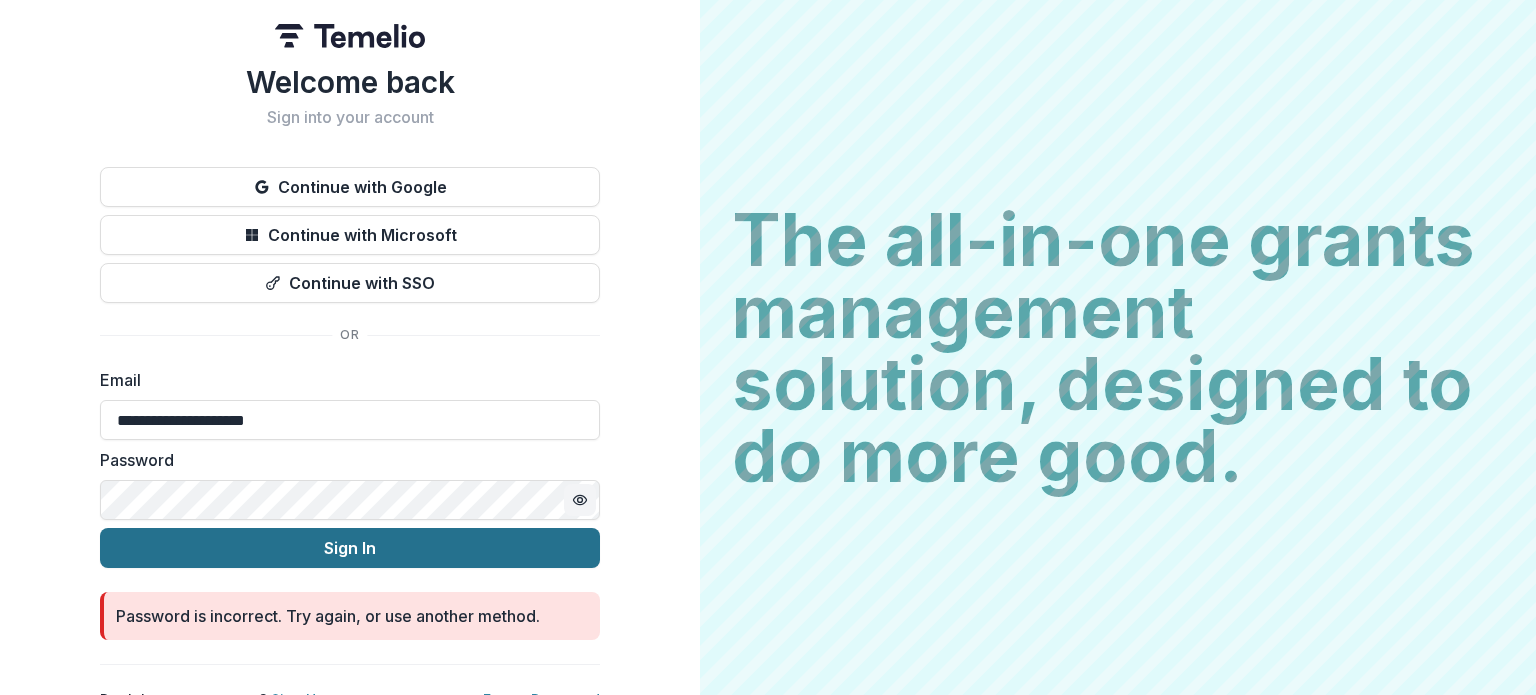 click on "Sign In" at bounding box center (350, 548) 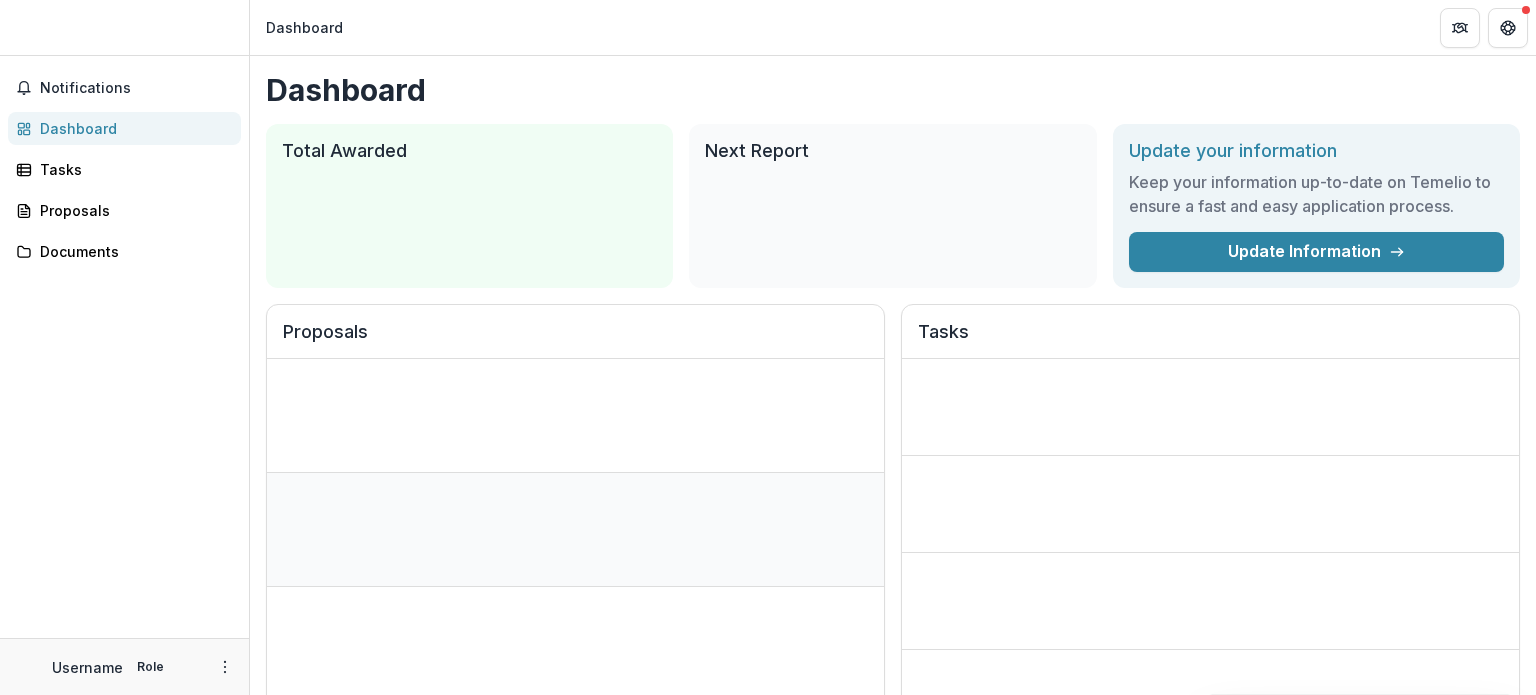 scroll, scrollTop: 0, scrollLeft: 0, axis: both 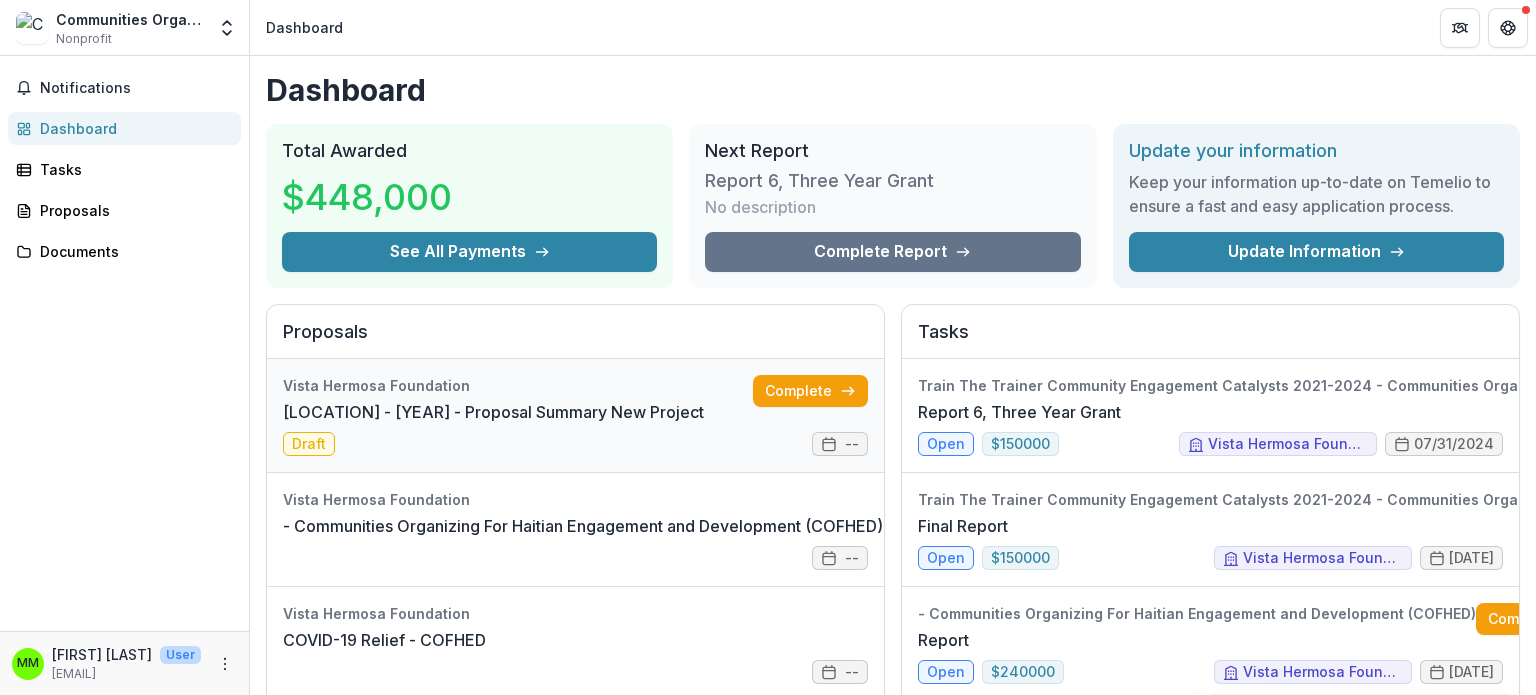 click on "[LOCATION] - [YEAR] - Proposal Summary New Project" at bounding box center [493, 412] 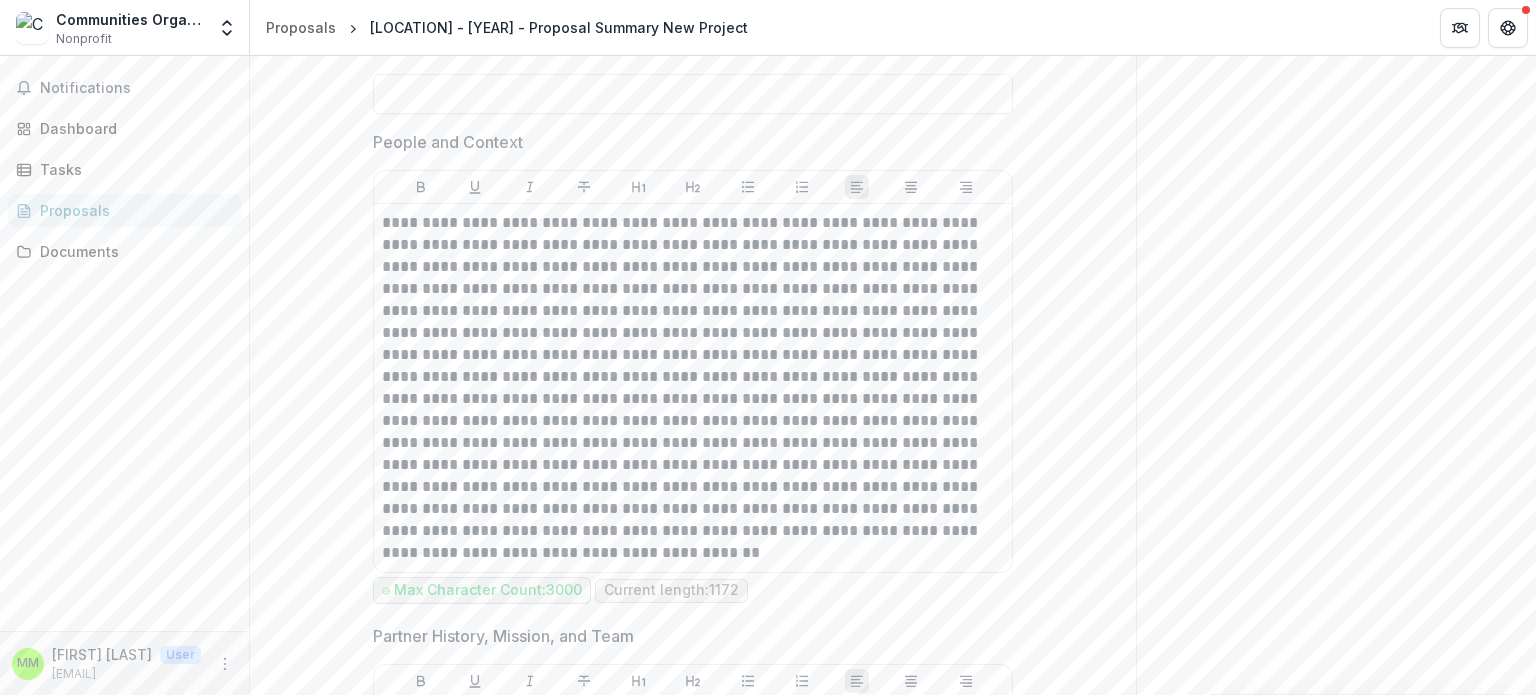 scroll, scrollTop: 1400, scrollLeft: 0, axis: vertical 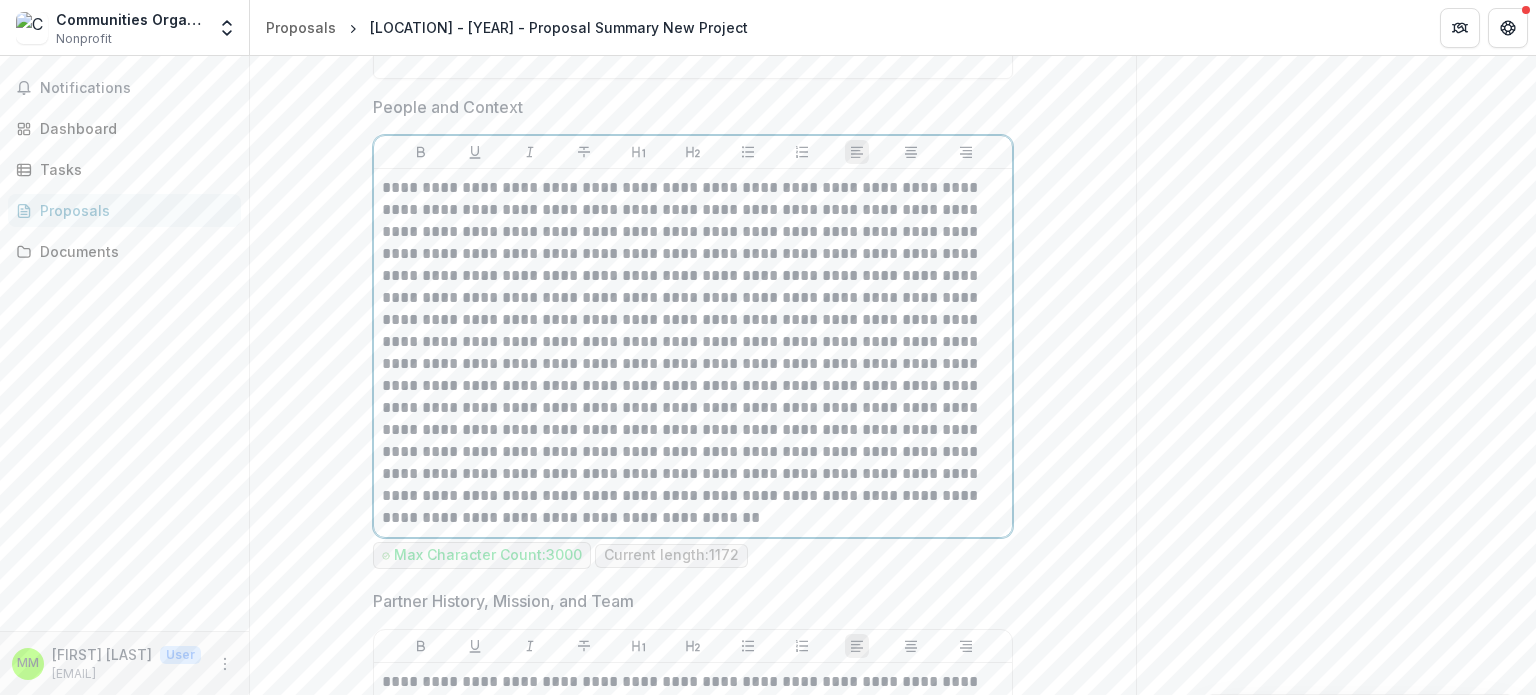 click at bounding box center [693, 353] 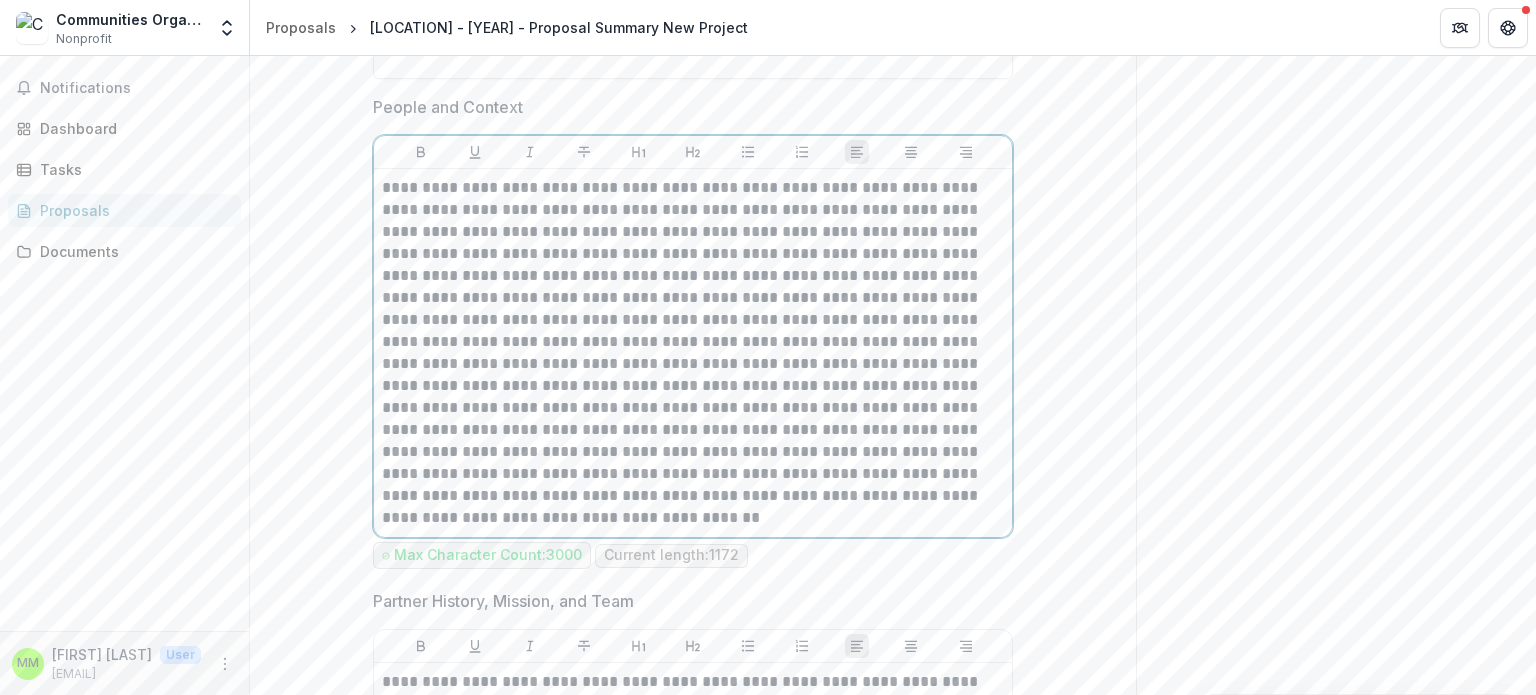 click at bounding box center (693, 353) 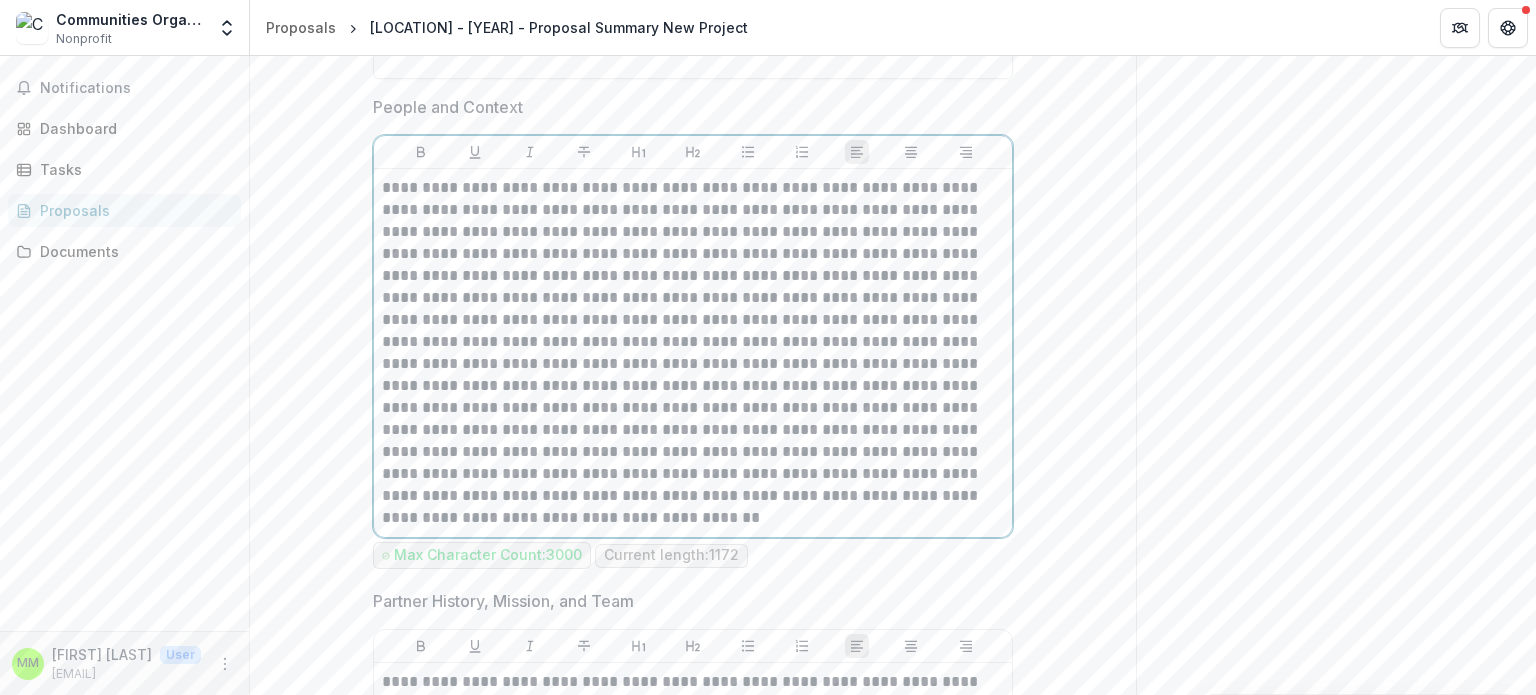click at bounding box center (693, 353) 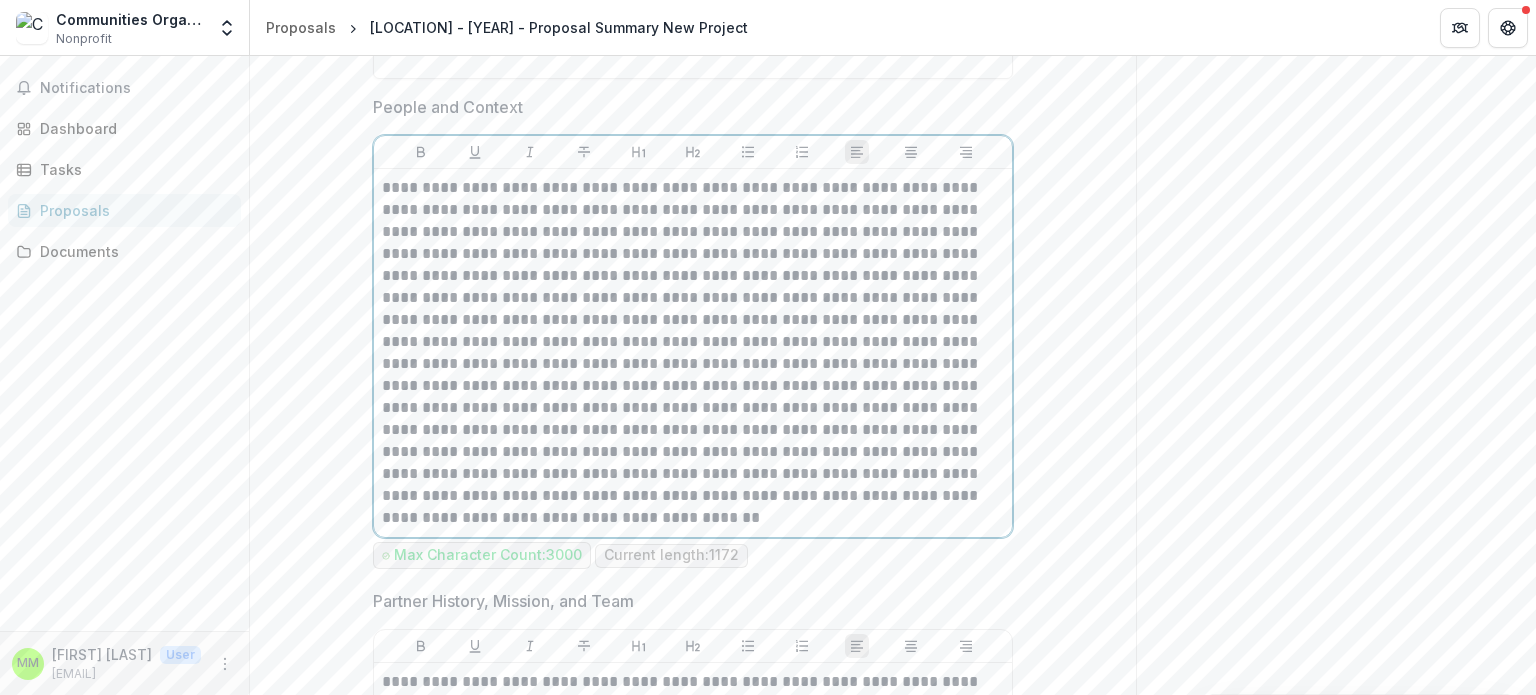 type 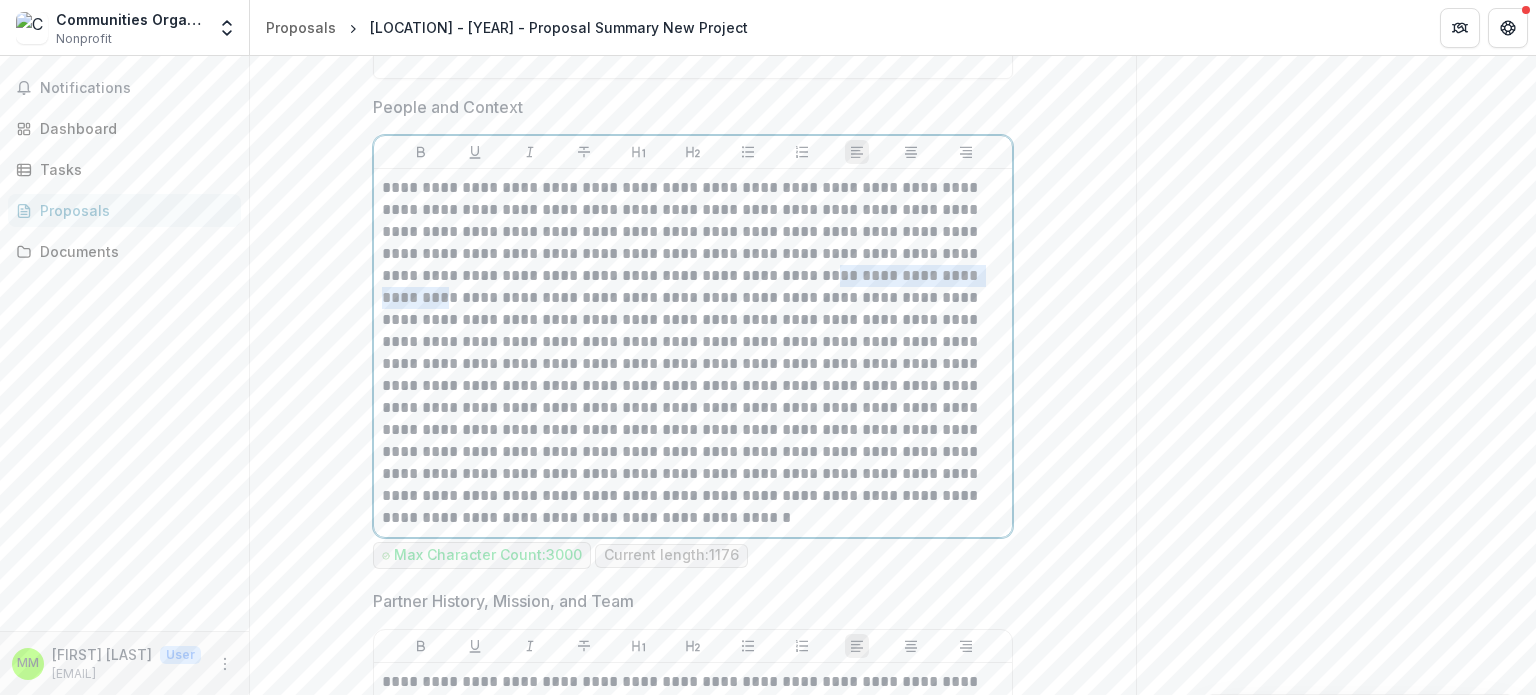 drag, startPoint x: 946, startPoint y: 335, endPoint x: 756, endPoint y: 343, distance: 190.16835 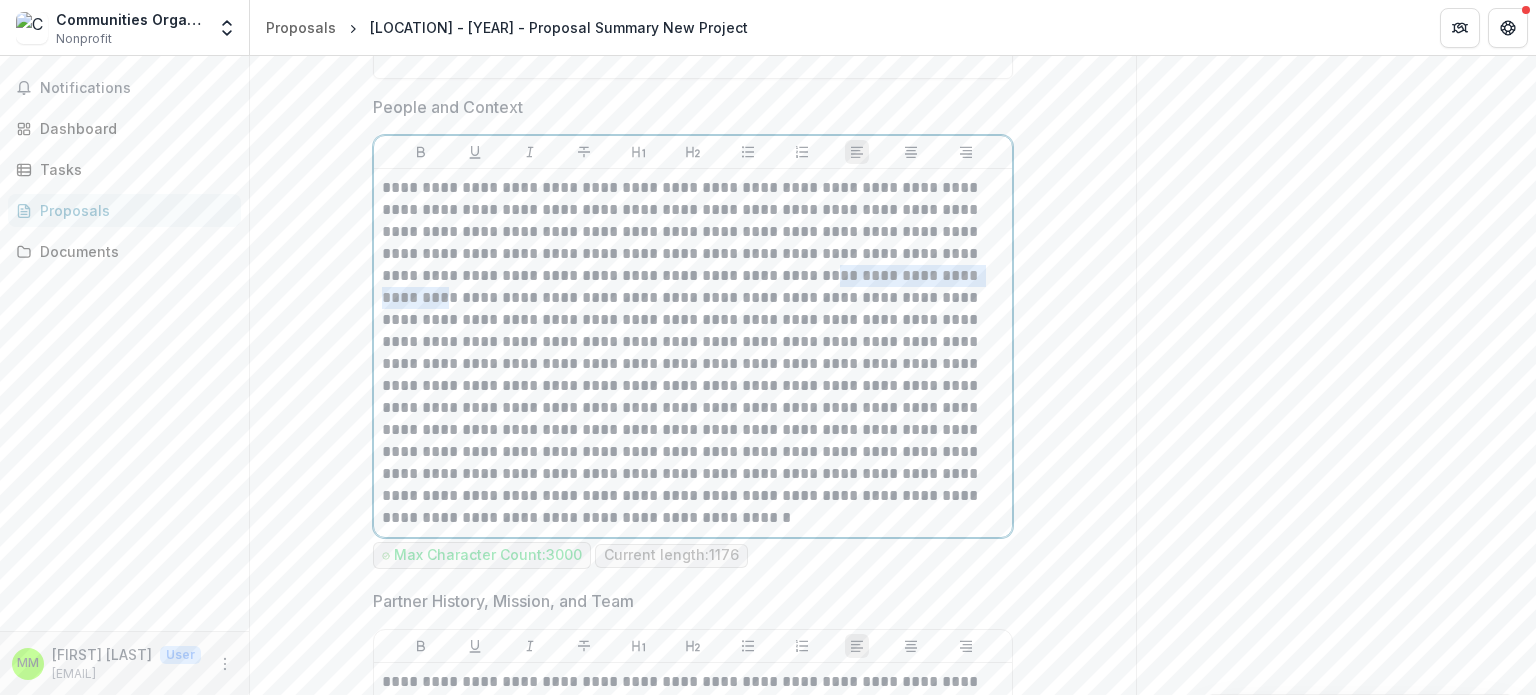 click at bounding box center [693, 353] 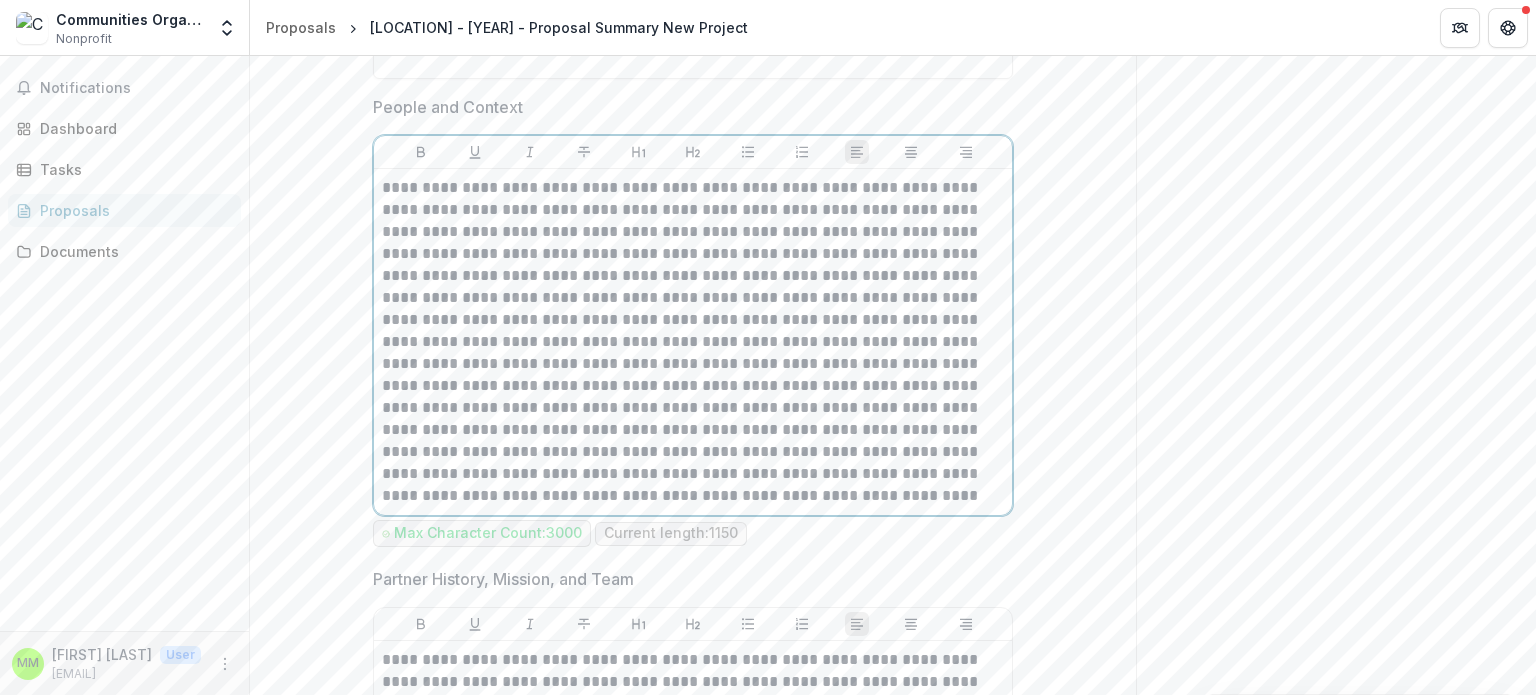 click at bounding box center [693, 342] 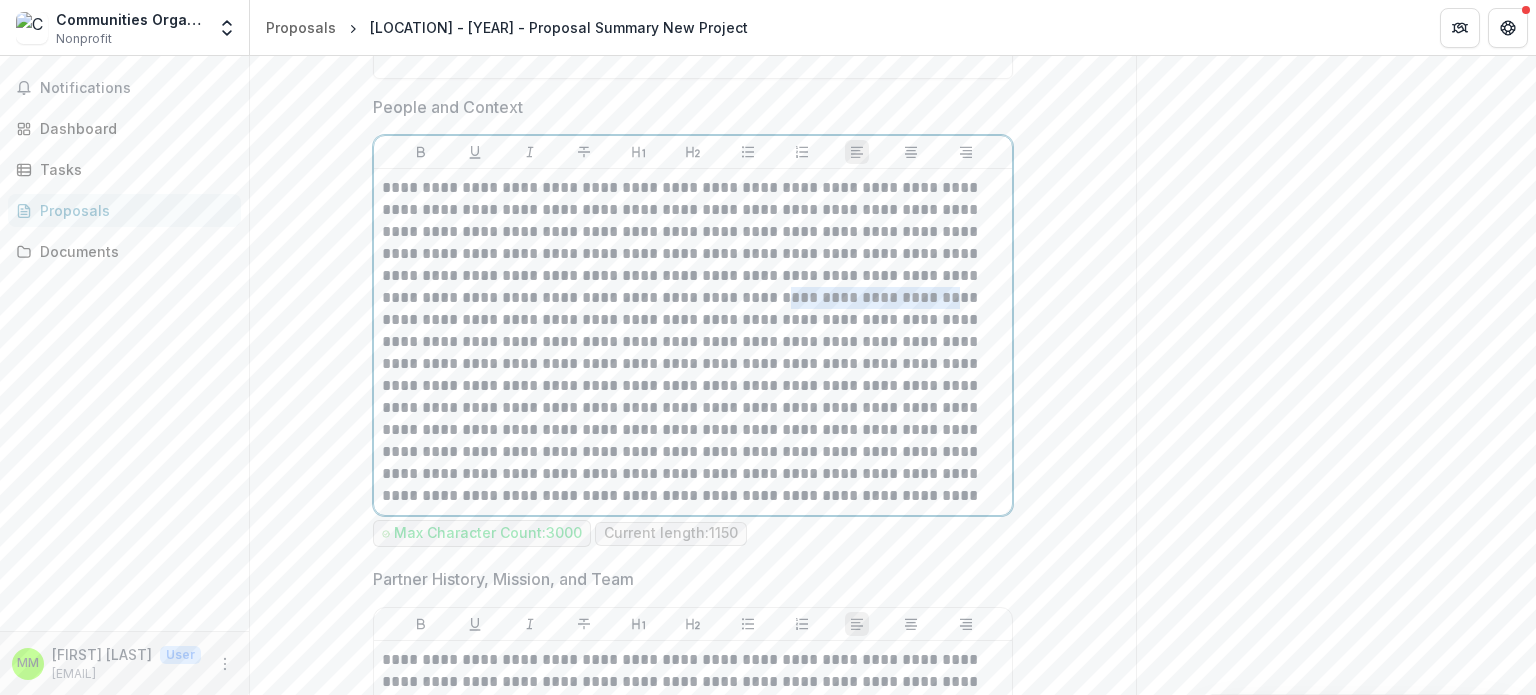 drag, startPoint x: 797, startPoint y: 358, endPoint x: 644, endPoint y: 364, distance: 153.1176 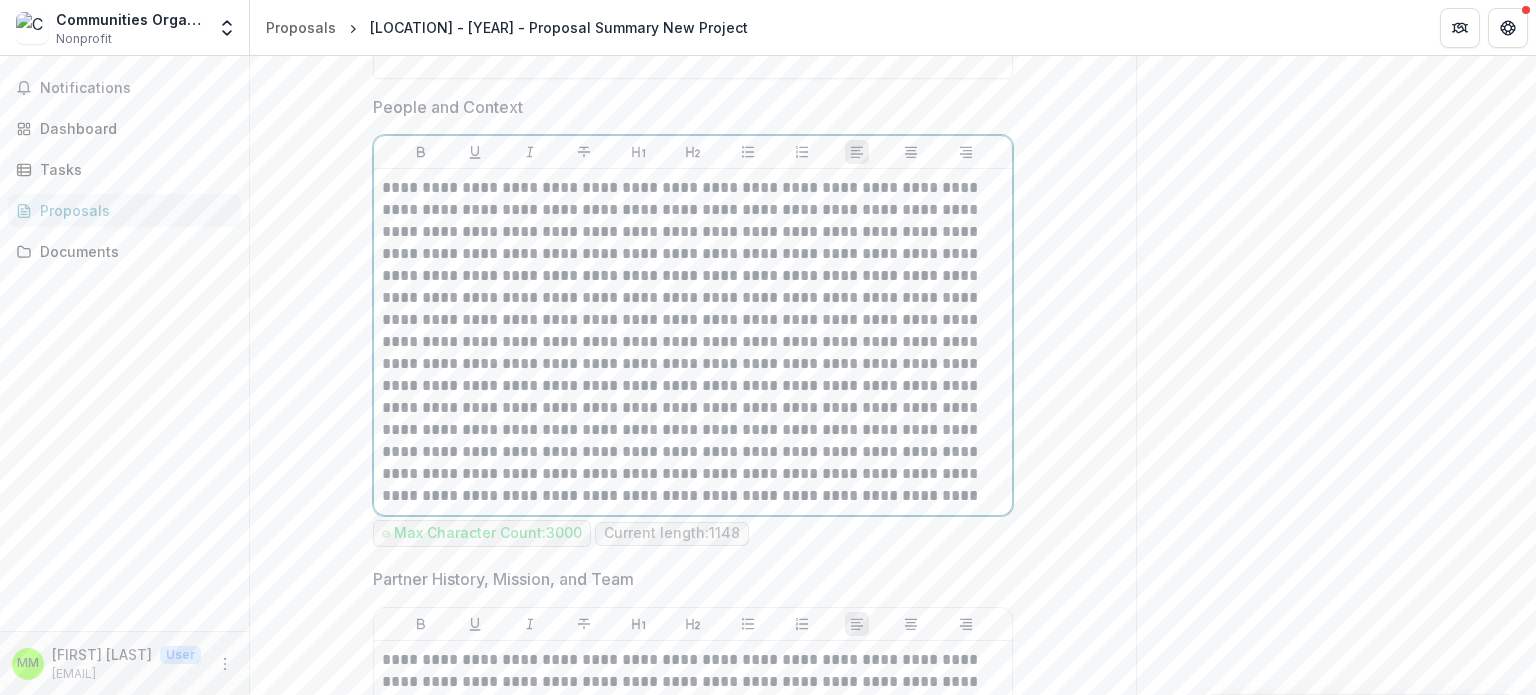 click at bounding box center [693, 342] 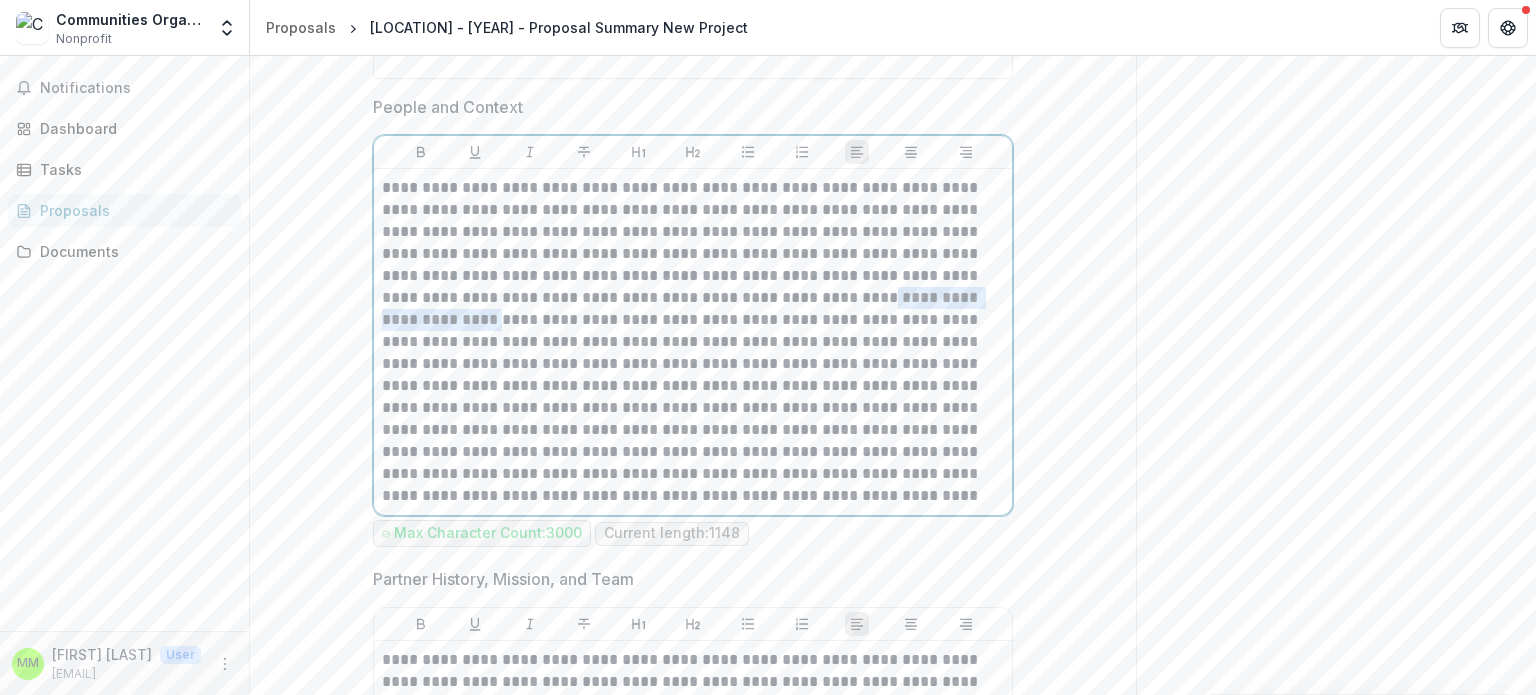 drag, startPoint x: 940, startPoint y: 359, endPoint x: 737, endPoint y: 360, distance: 203.00246 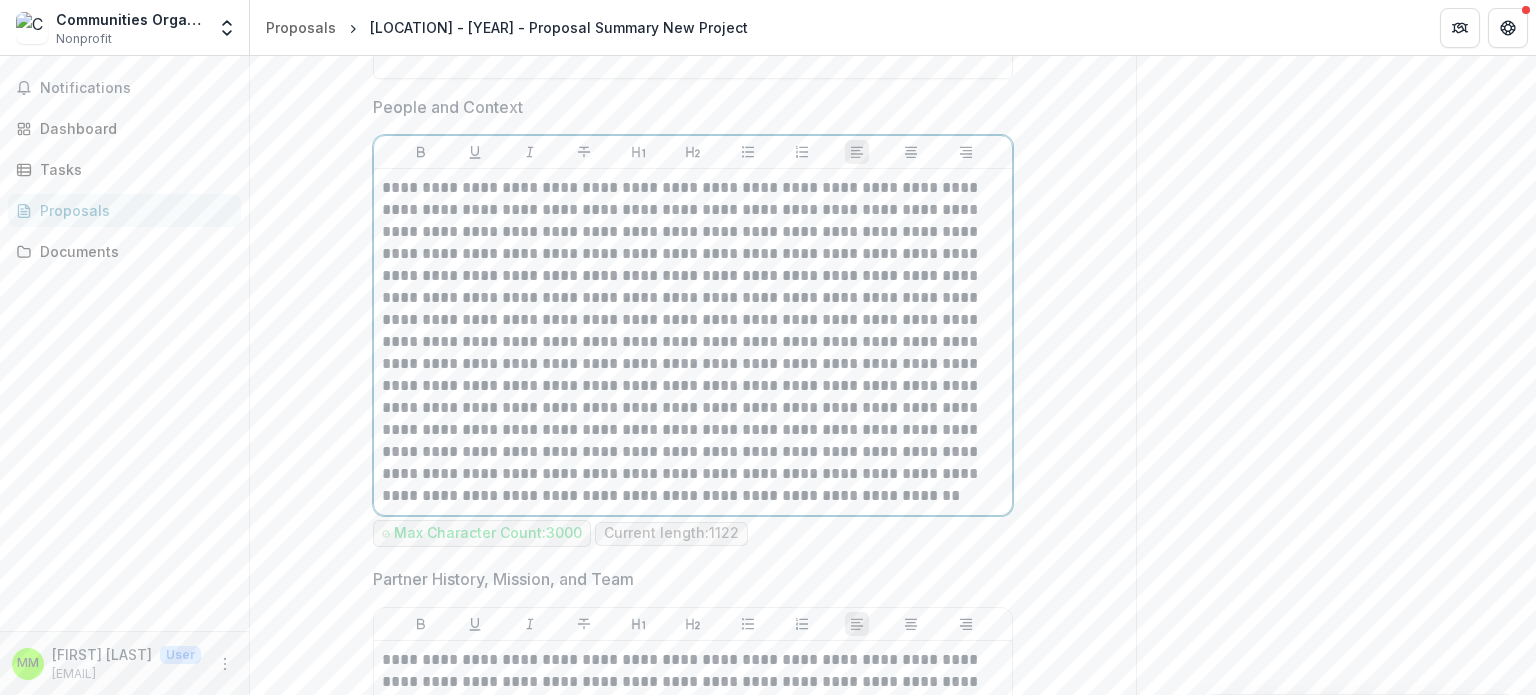 click at bounding box center [693, 342] 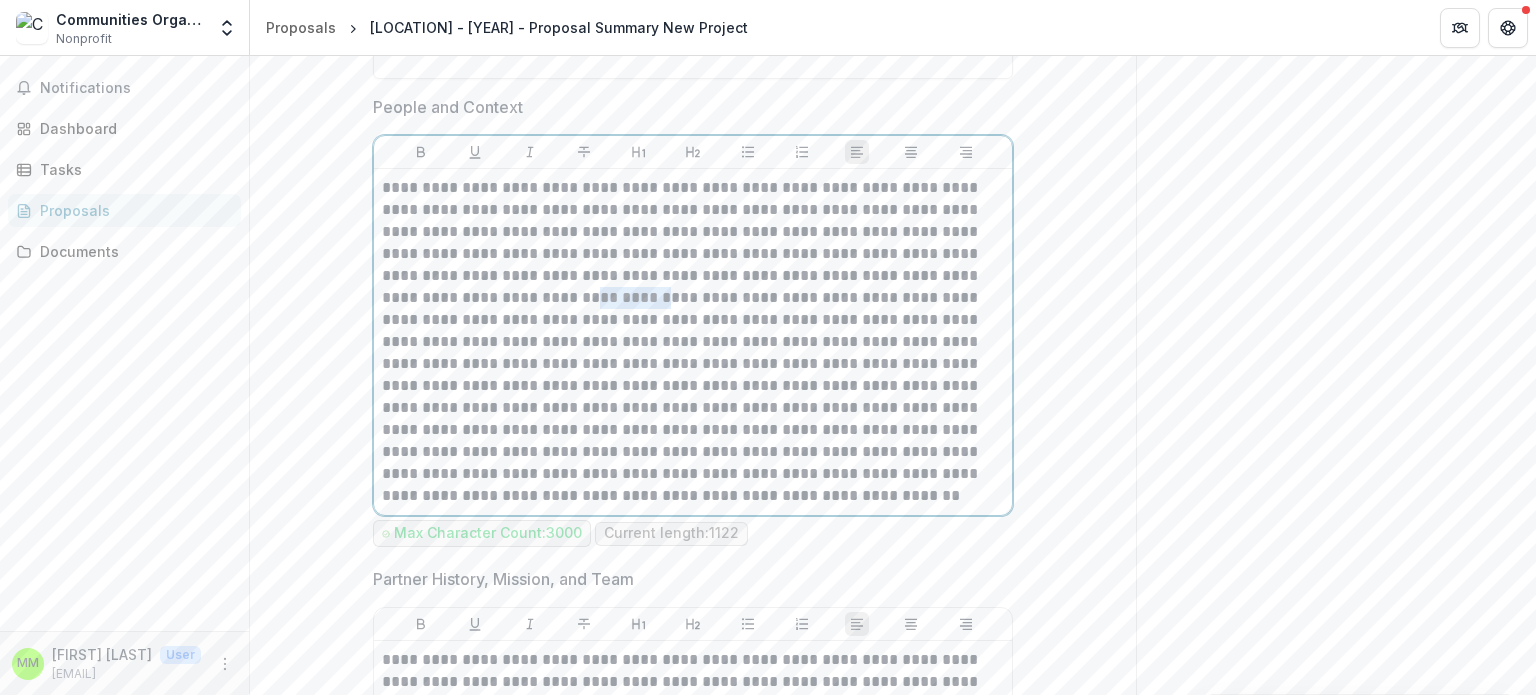 drag, startPoint x: 536, startPoint y: 364, endPoint x: 468, endPoint y: 368, distance: 68.117546 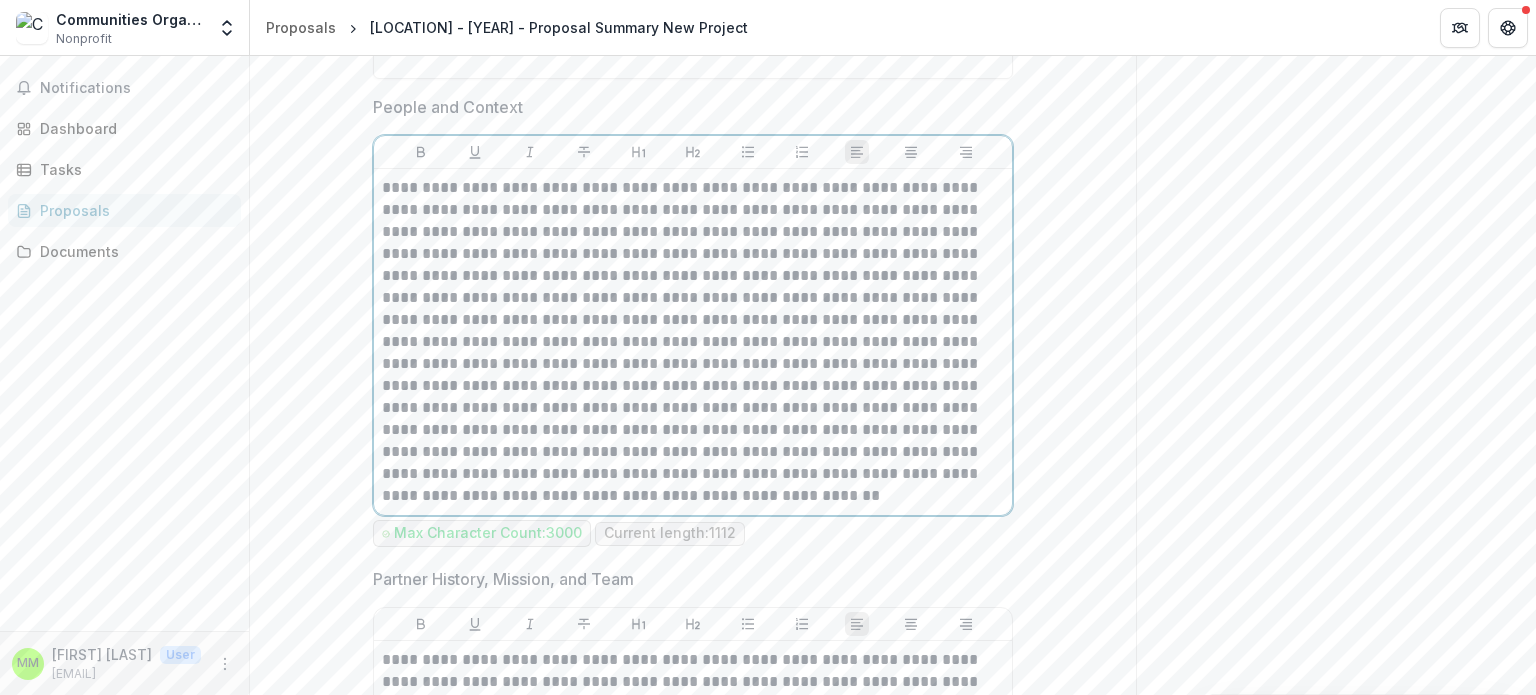 click at bounding box center [693, 342] 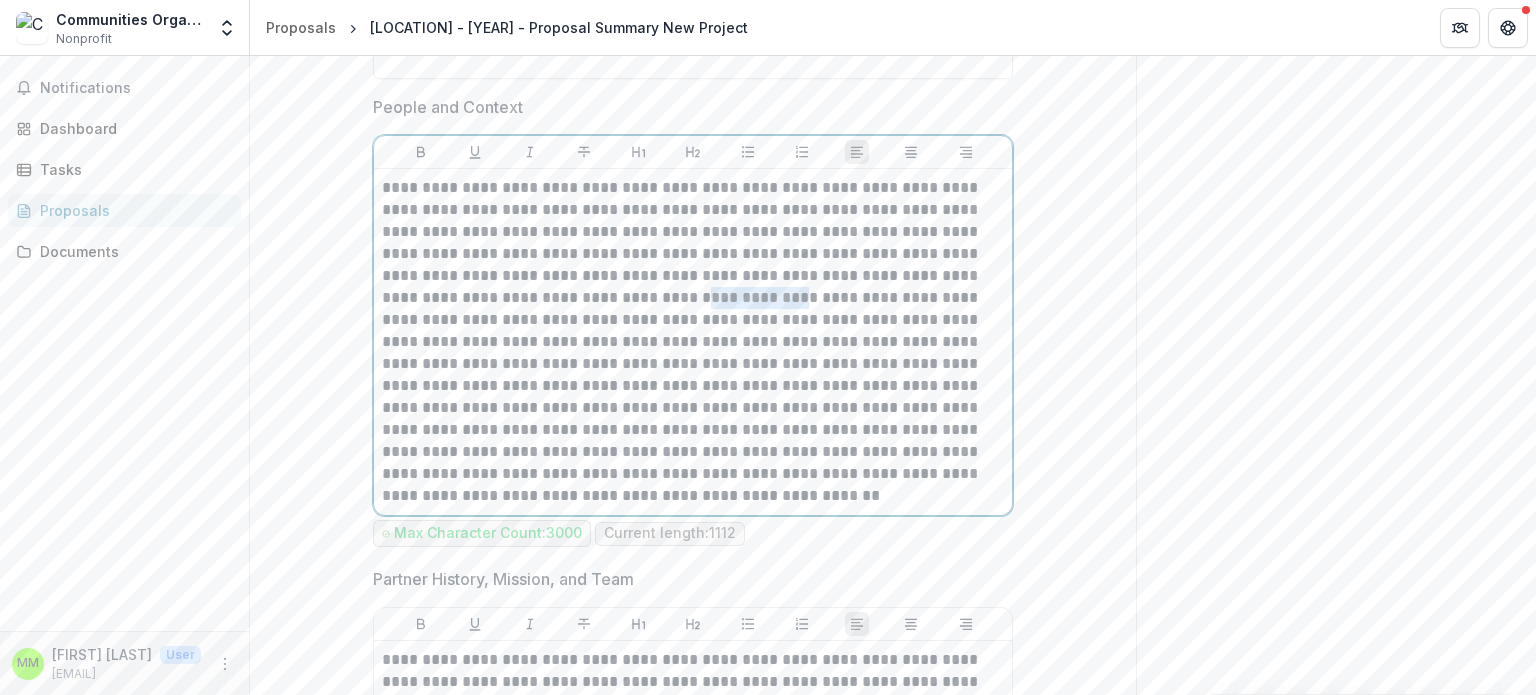 drag, startPoint x: 656, startPoint y: 358, endPoint x: 575, endPoint y: 365, distance: 81.3019 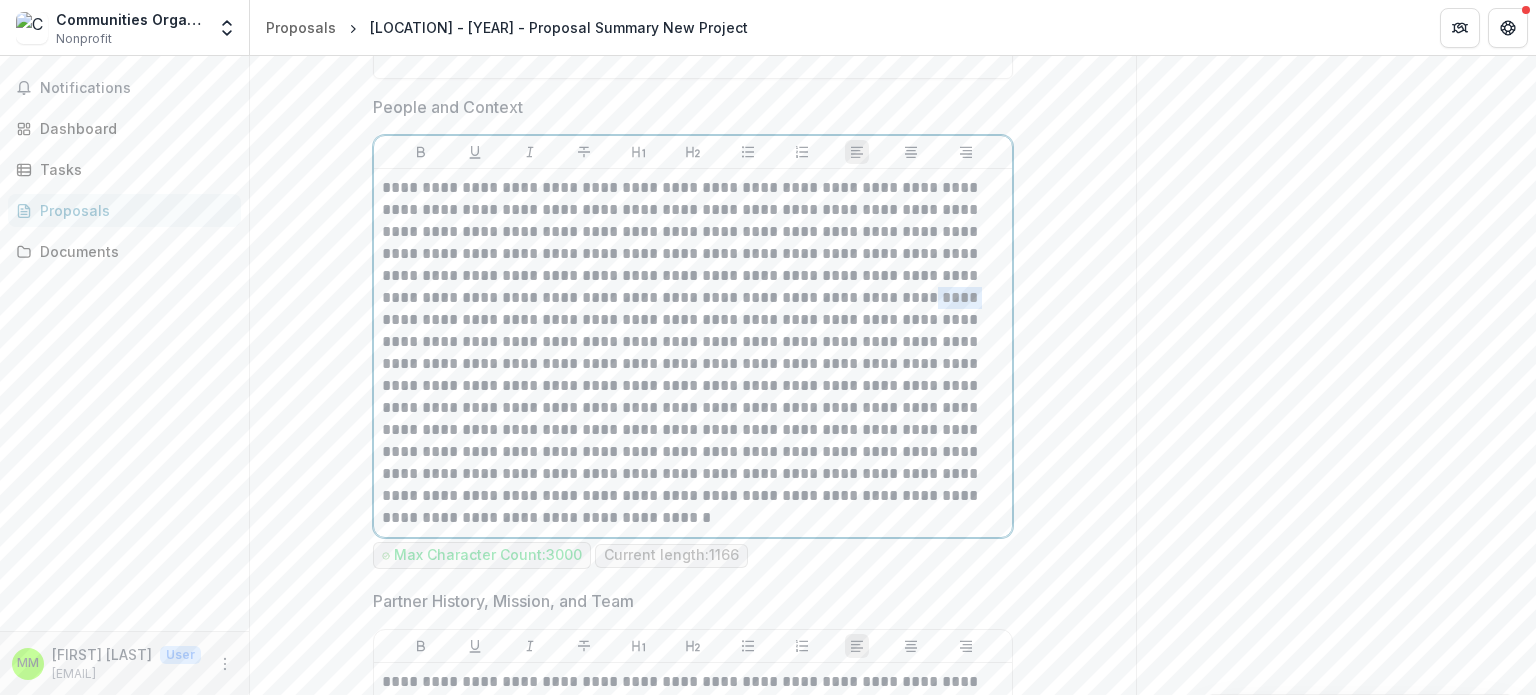 drag, startPoint x: 845, startPoint y: 361, endPoint x: 804, endPoint y: 366, distance: 41.303753 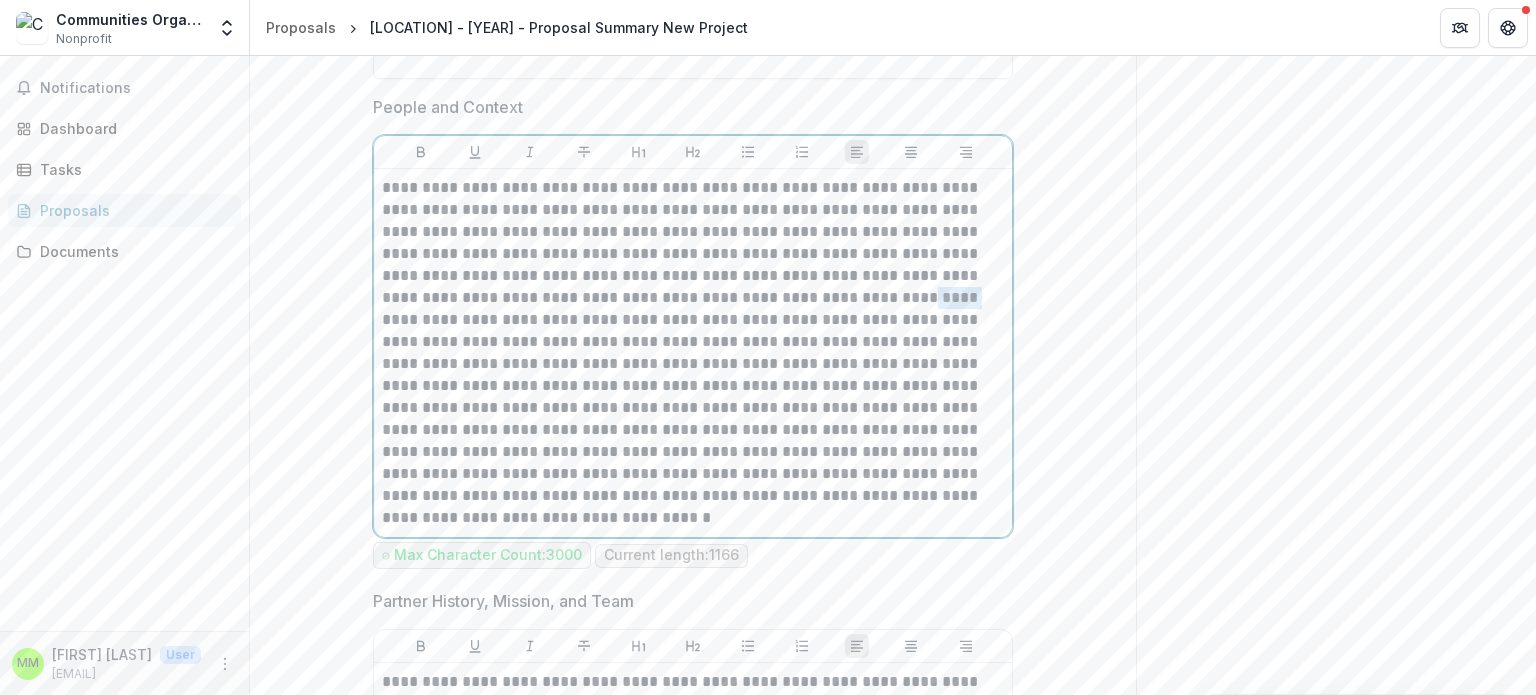click at bounding box center [693, 353] 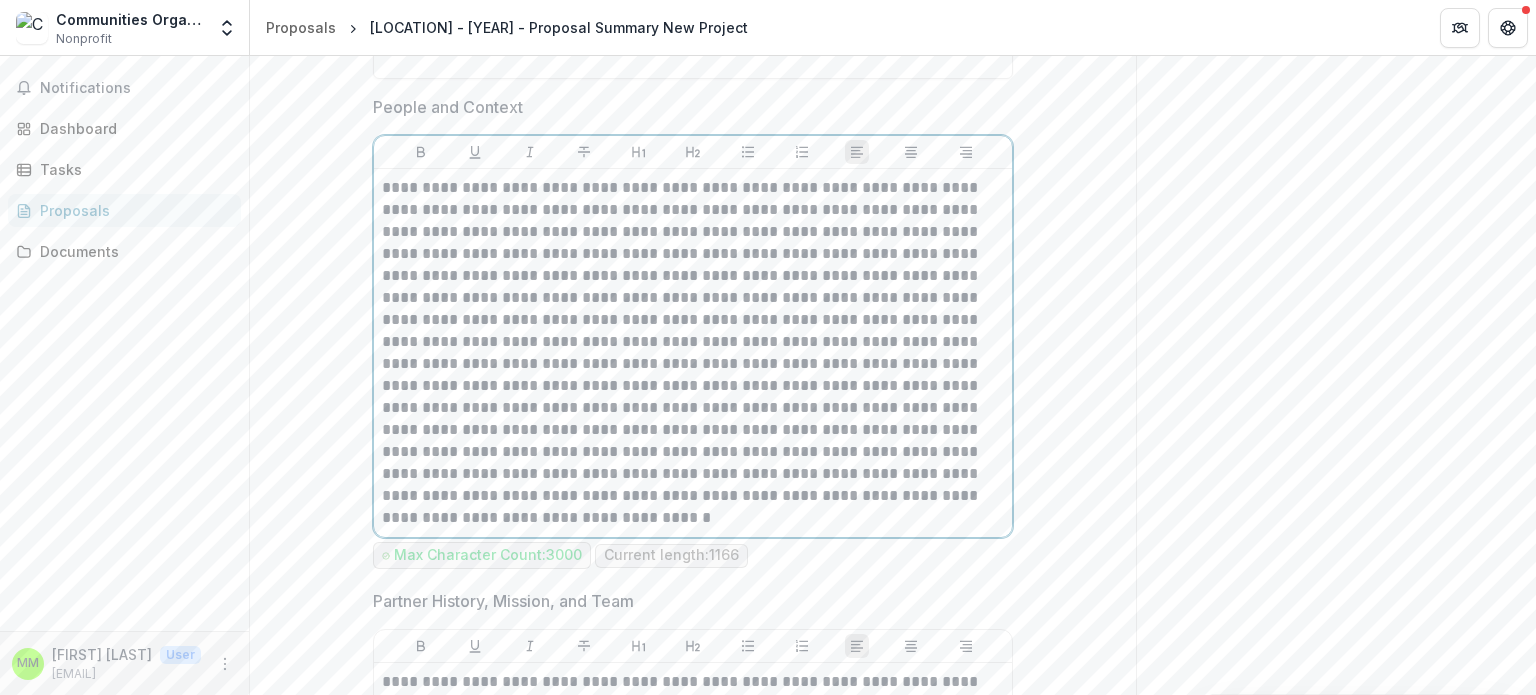 click at bounding box center [693, 353] 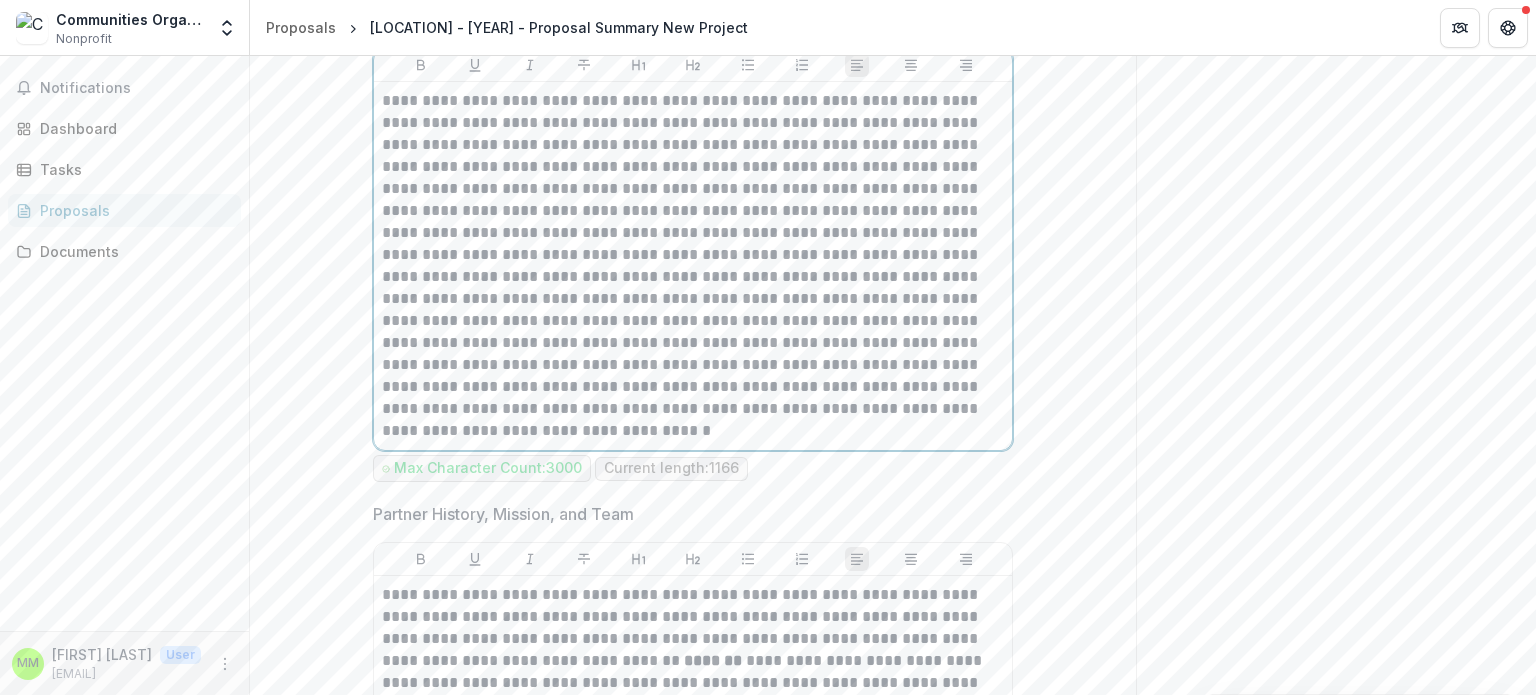 scroll, scrollTop: 1500, scrollLeft: 0, axis: vertical 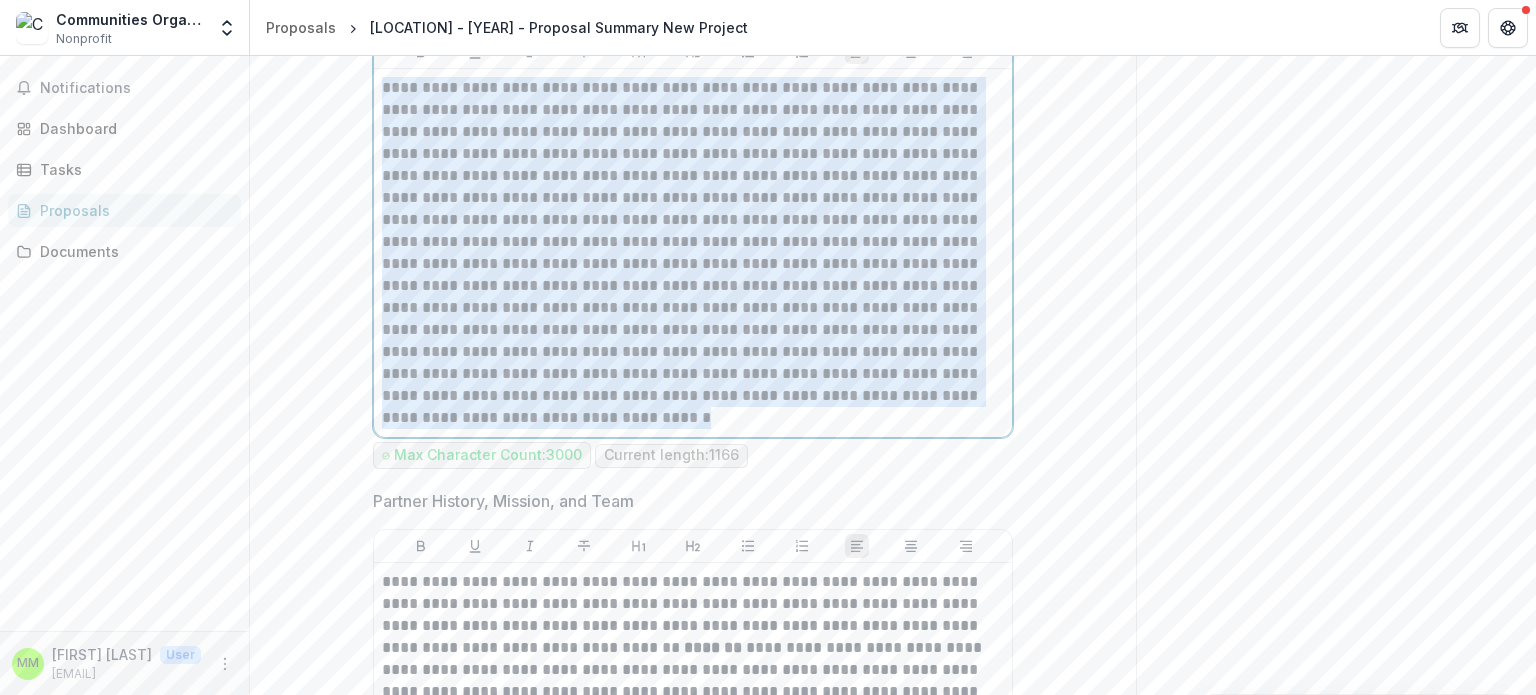 drag, startPoint x: 482, startPoint y: 475, endPoint x: 380, endPoint y: 150, distance: 340.6303 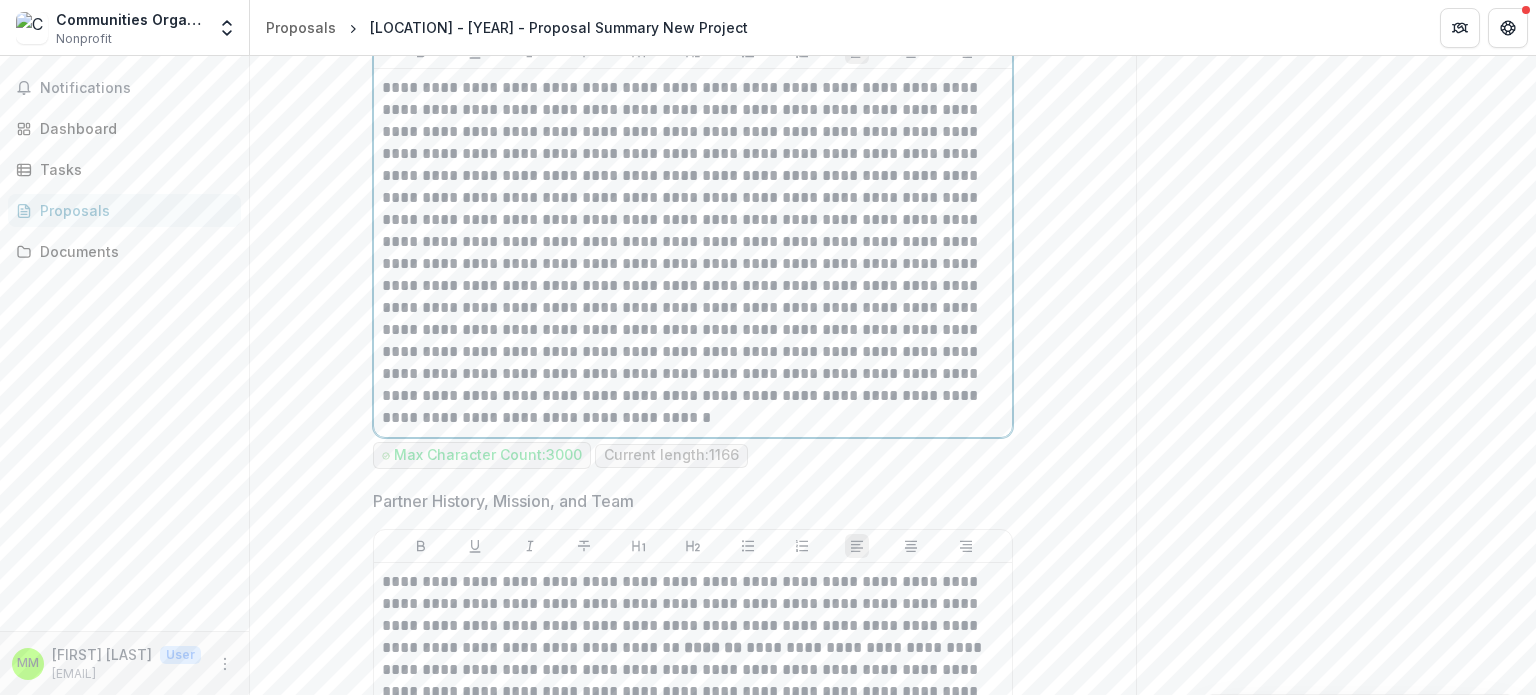 click at bounding box center (693, 253) 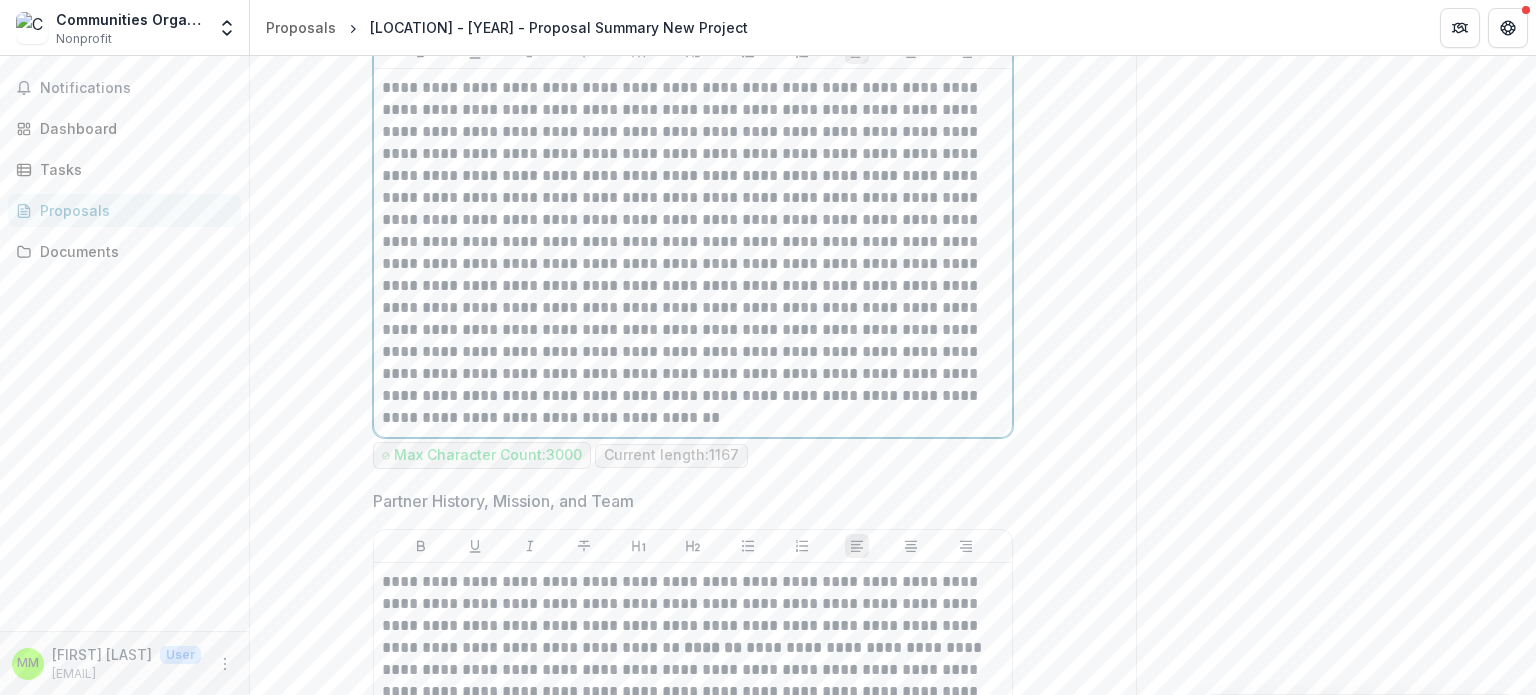 click at bounding box center (693, 253) 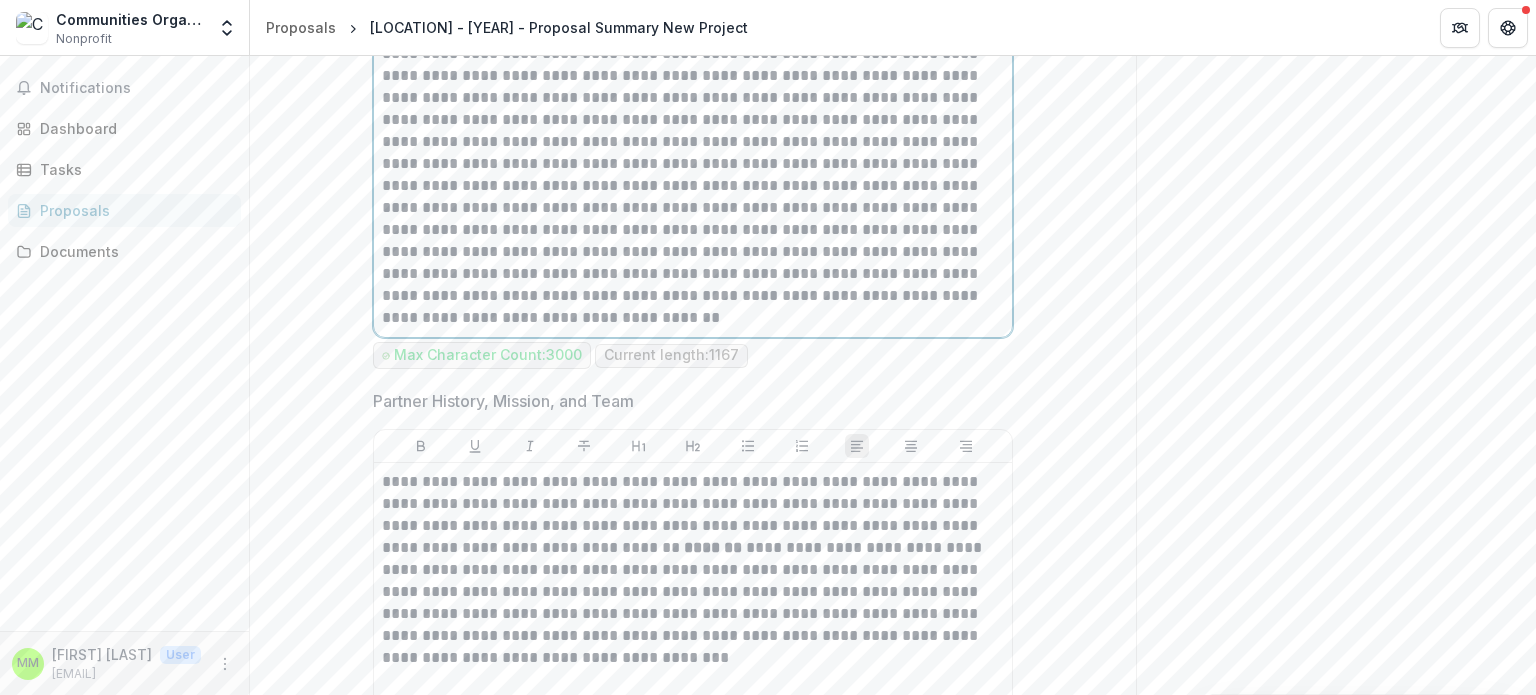 scroll, scrollTop: 1500, scrollLeft: 0, axis: vertical 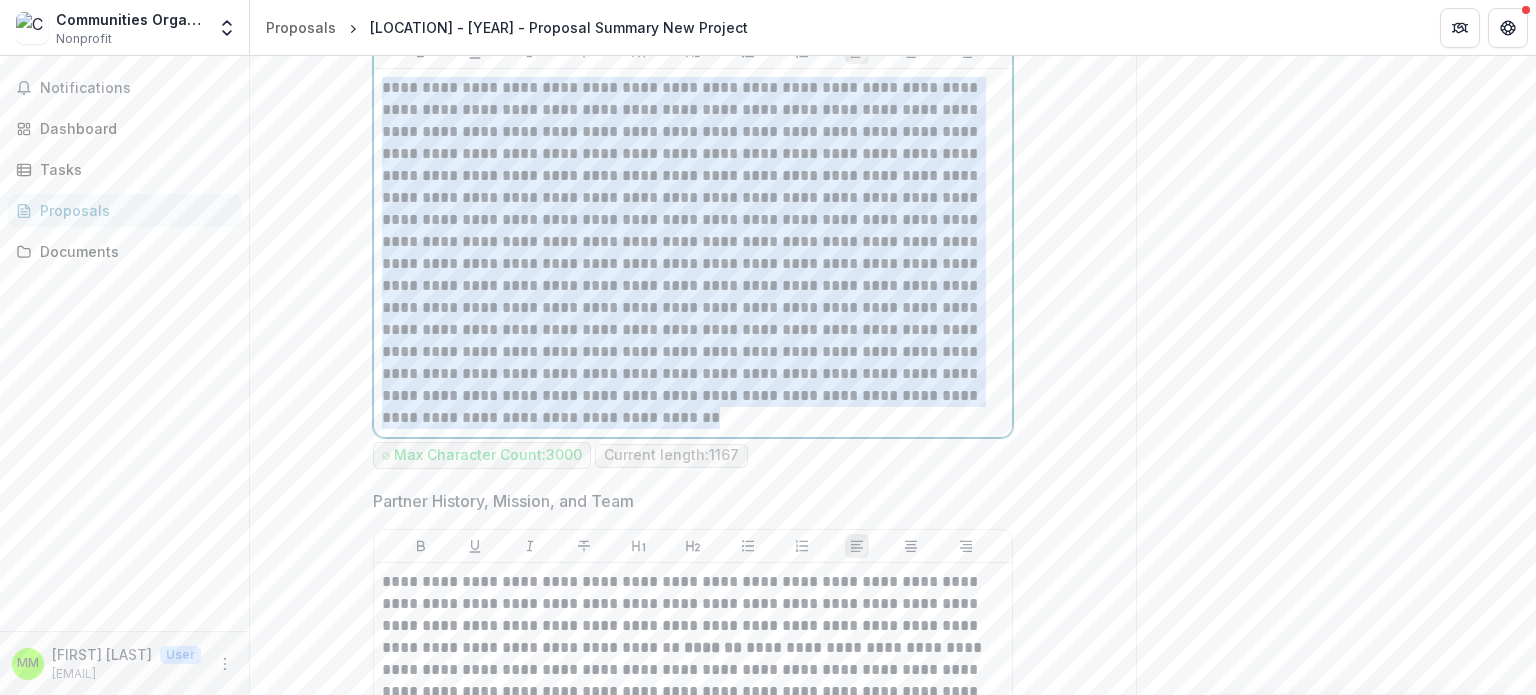 drag, startPoint x: 490, startPoint y: 483, endPoint x: 374, endPoint y: 149, distance: 353.57037 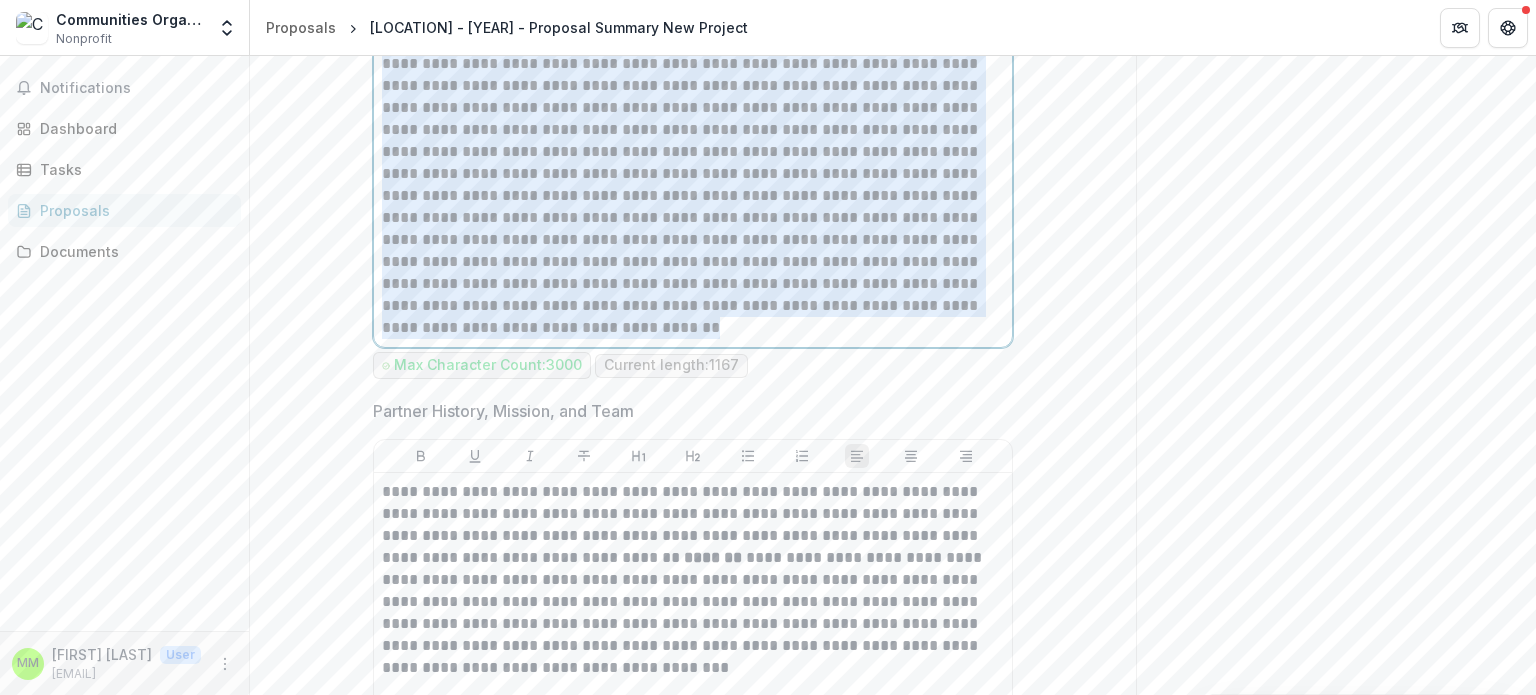scroll, scrollTop: 1600, scrollLeft: 0, axis: vertical 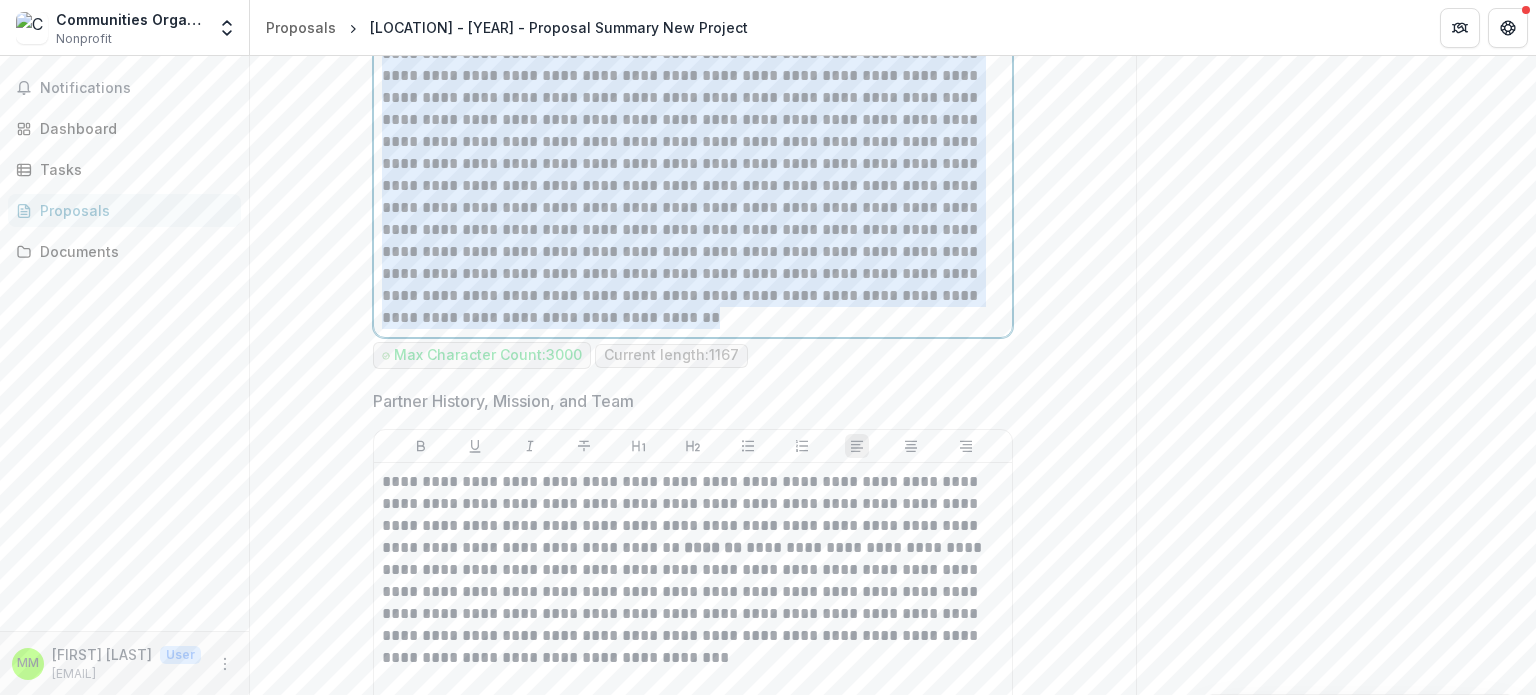 copy on "**********" 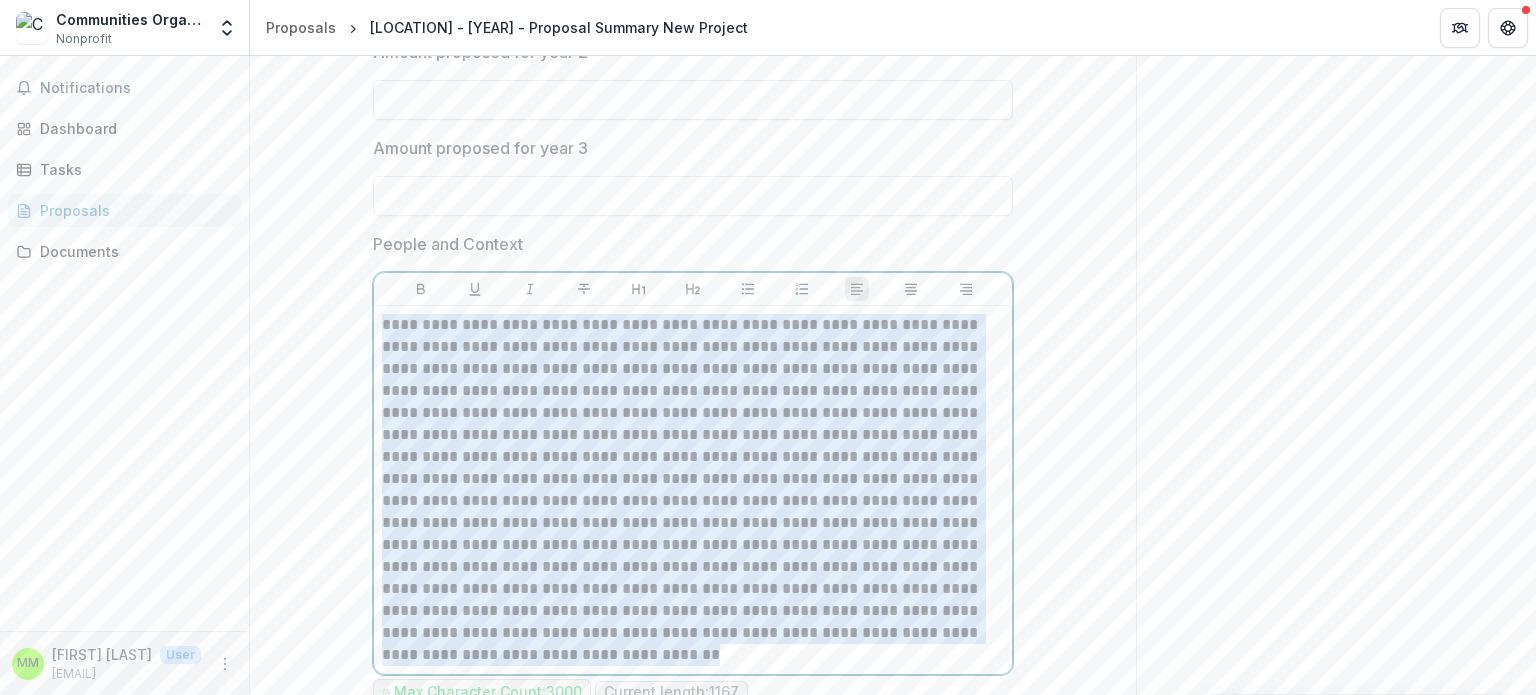 scroll, scrollTop: 1212, scrollLeft: 0, axis: vertical 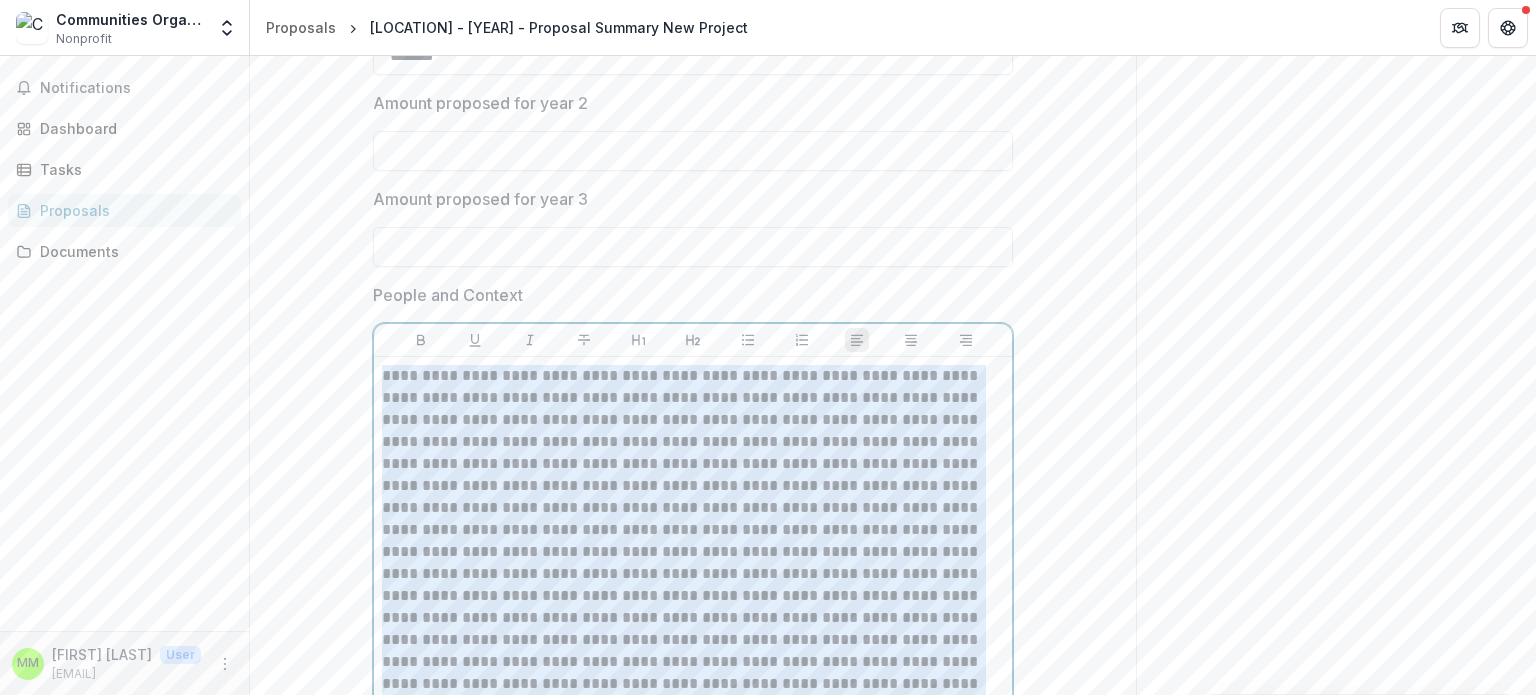 drag, startPoint x: 513, startPoint y: 372, endPoint x: 368, endPoint y: 432, distance: 156.92355 